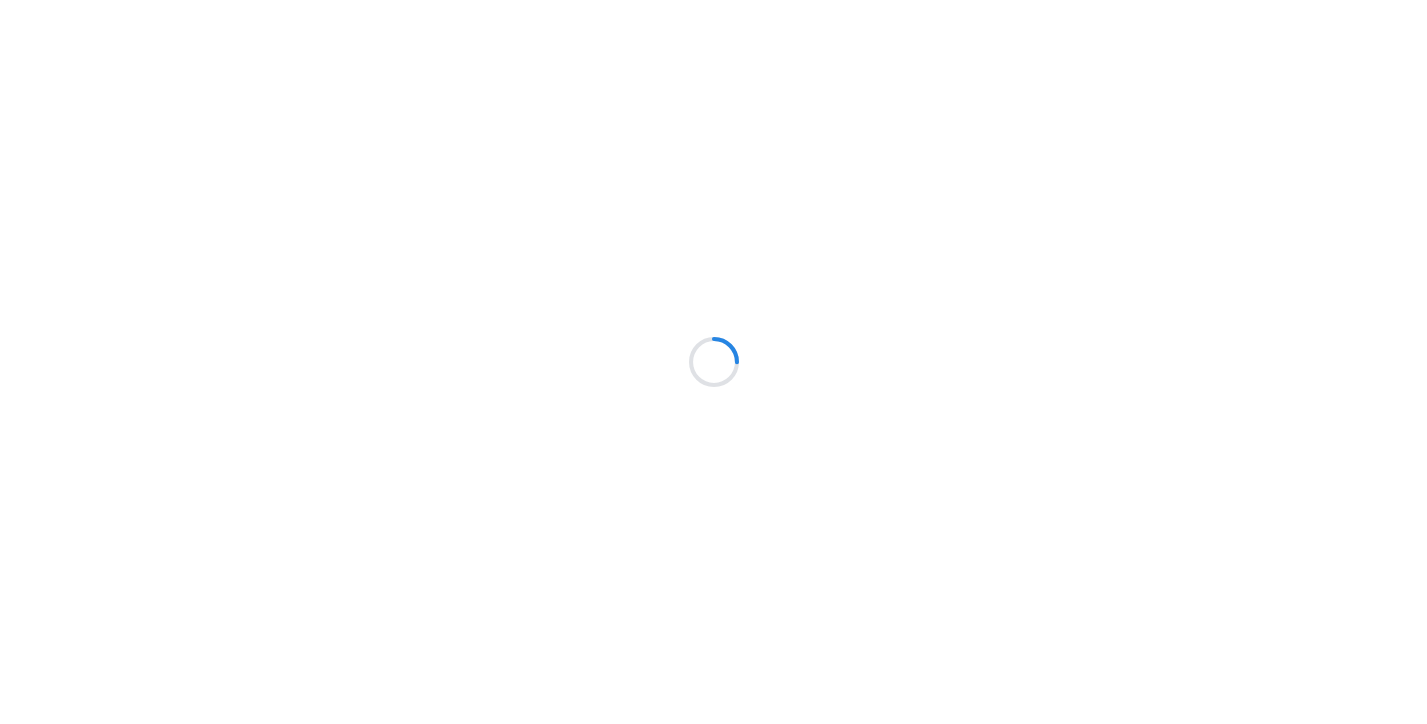 scroll, scrollTop: 0, scrollLeft: 0, axis: both 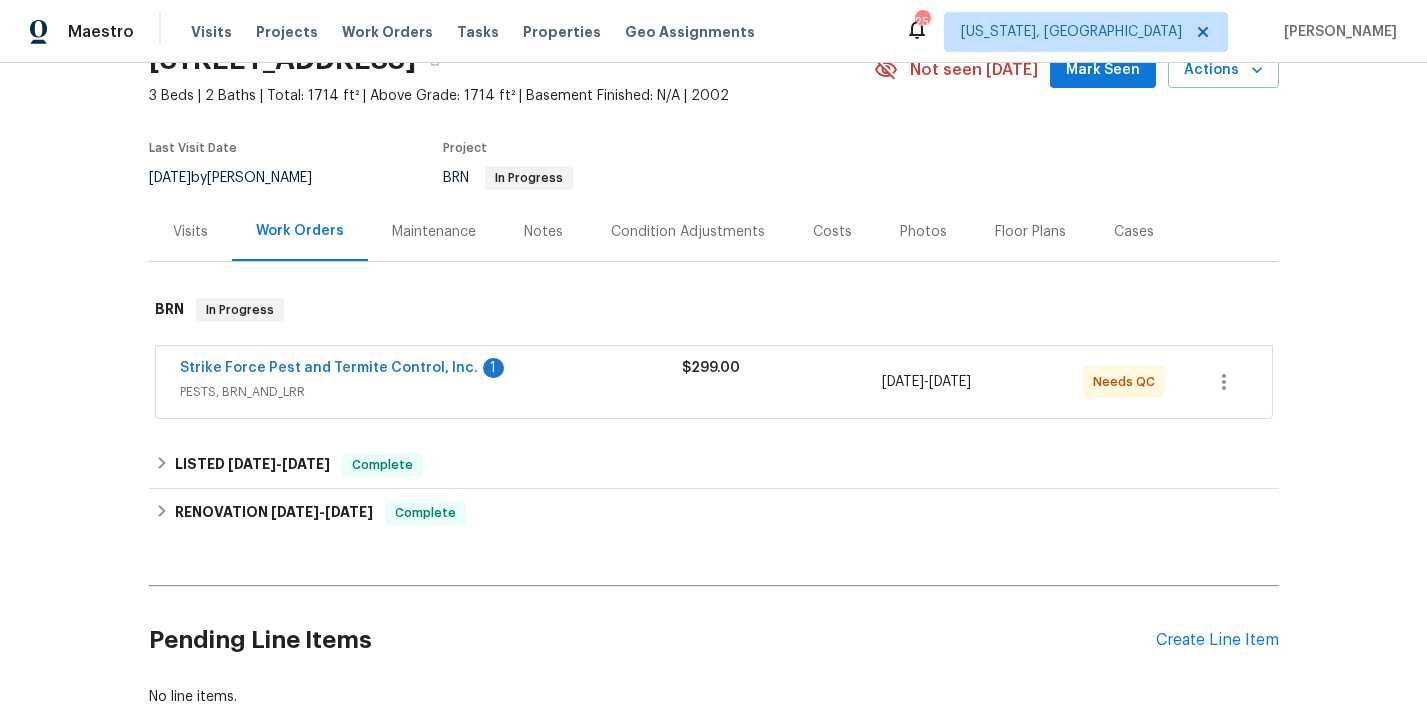 click on "Strike Force Pest and Termite Control, Inc." at bounding box center (329, 368) 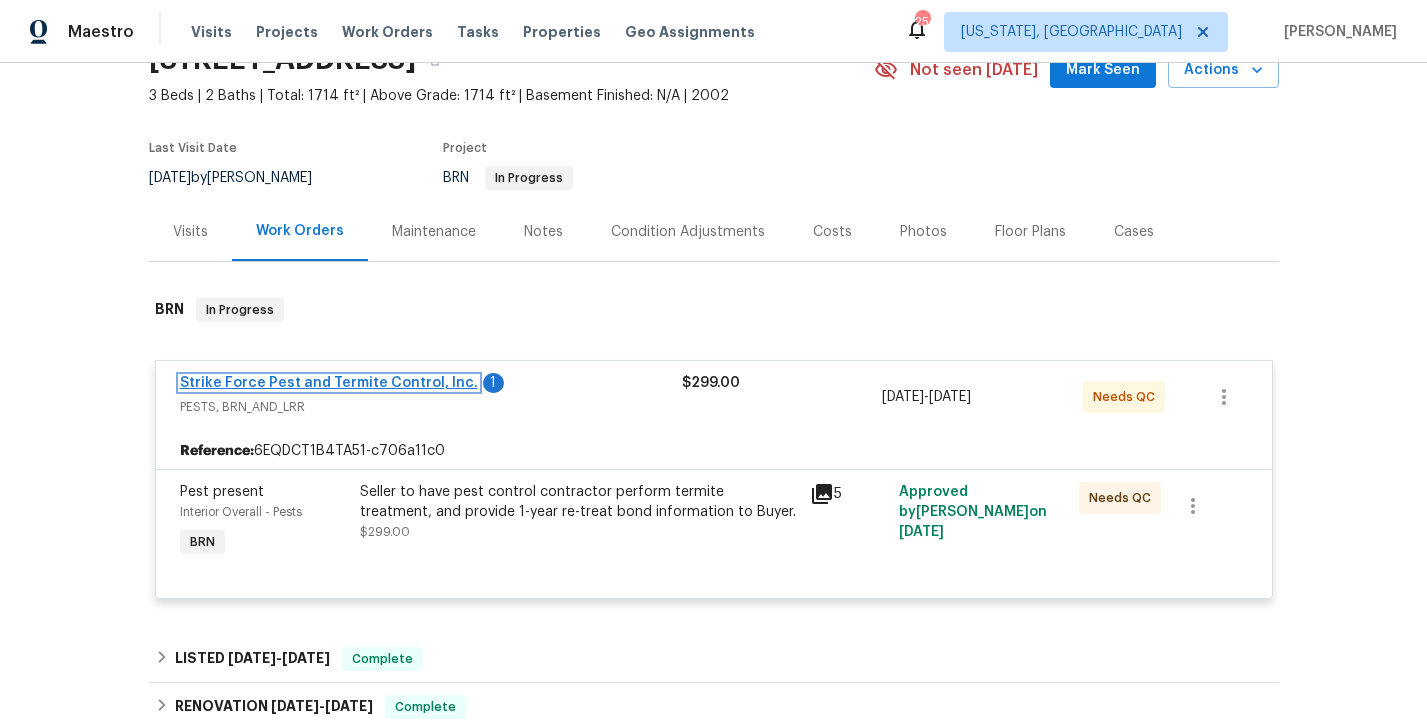 click on "Strike Force Pest and Termite Control, Inc." at bounding box center [329, 383] 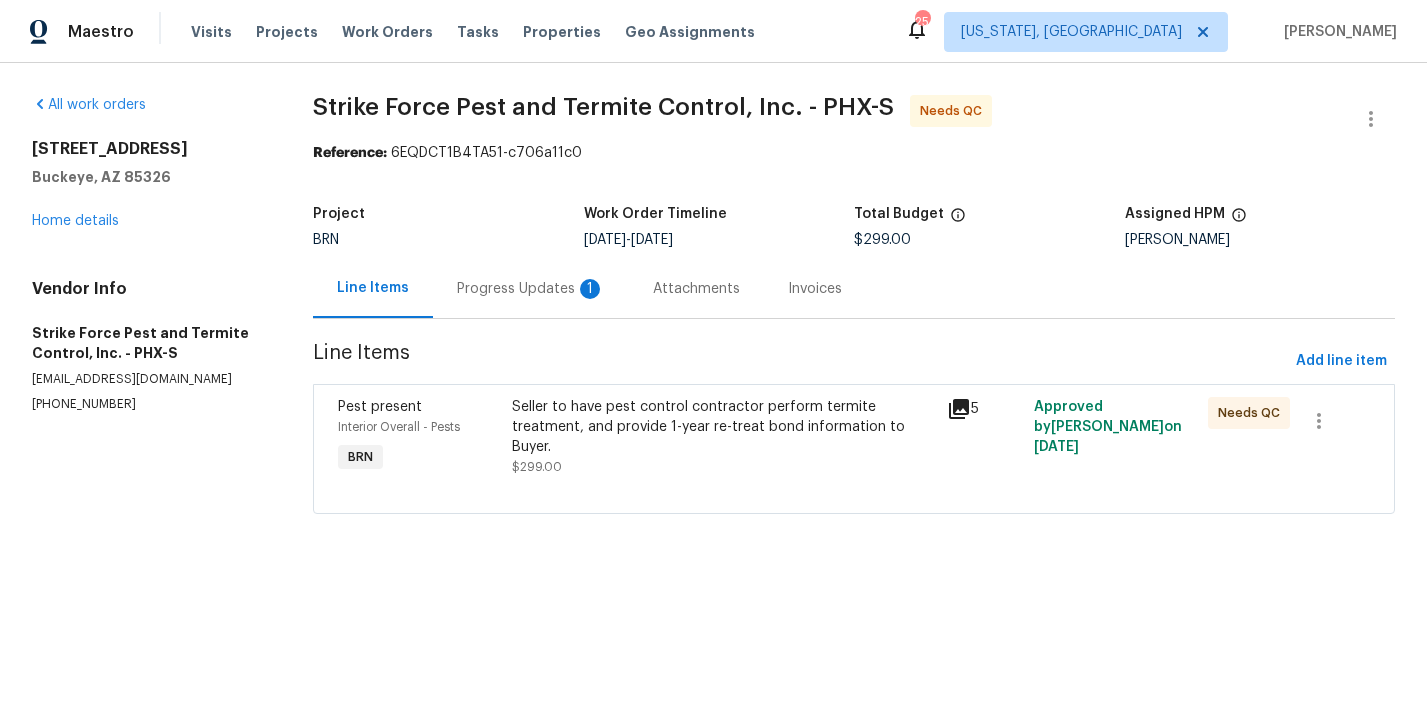 click on "Progress Updates 1" at bounding box center [531, 289] 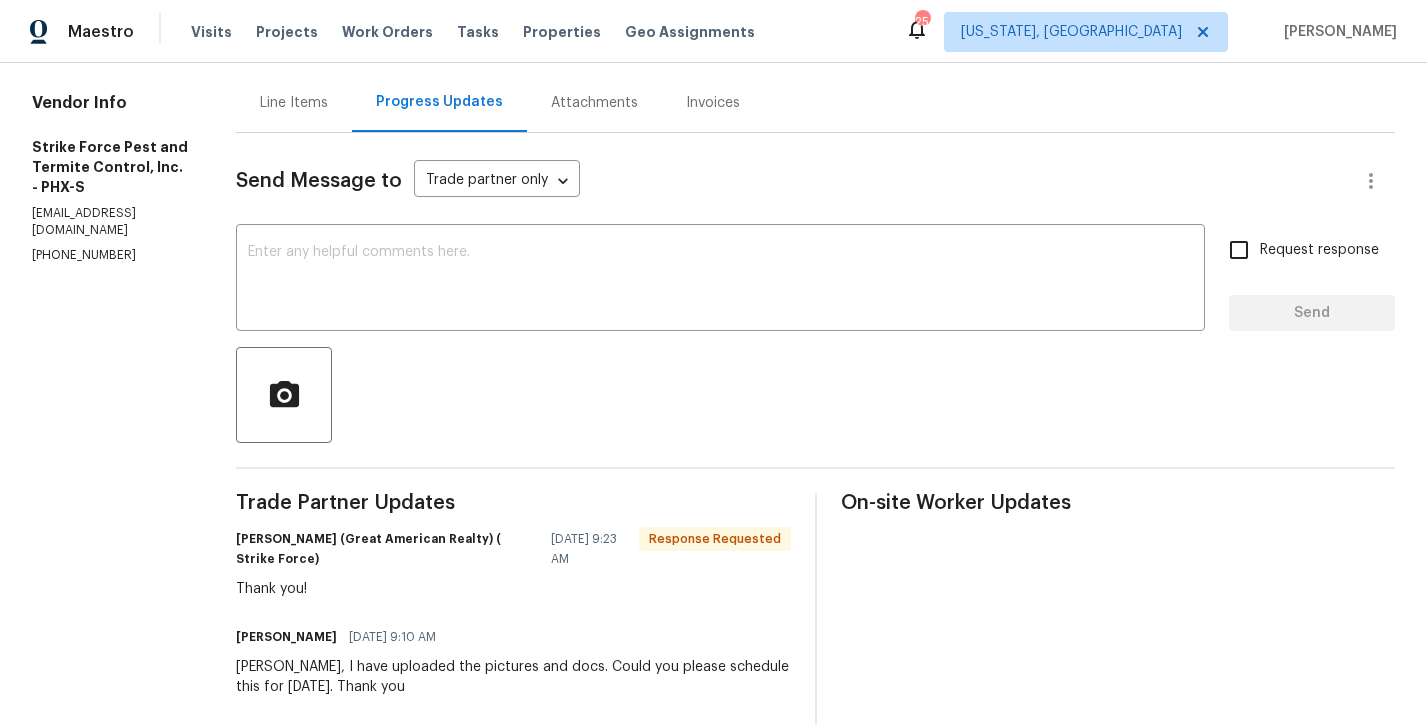 scroll, scrollTop: 0, scrollLeft: 0, axis: both 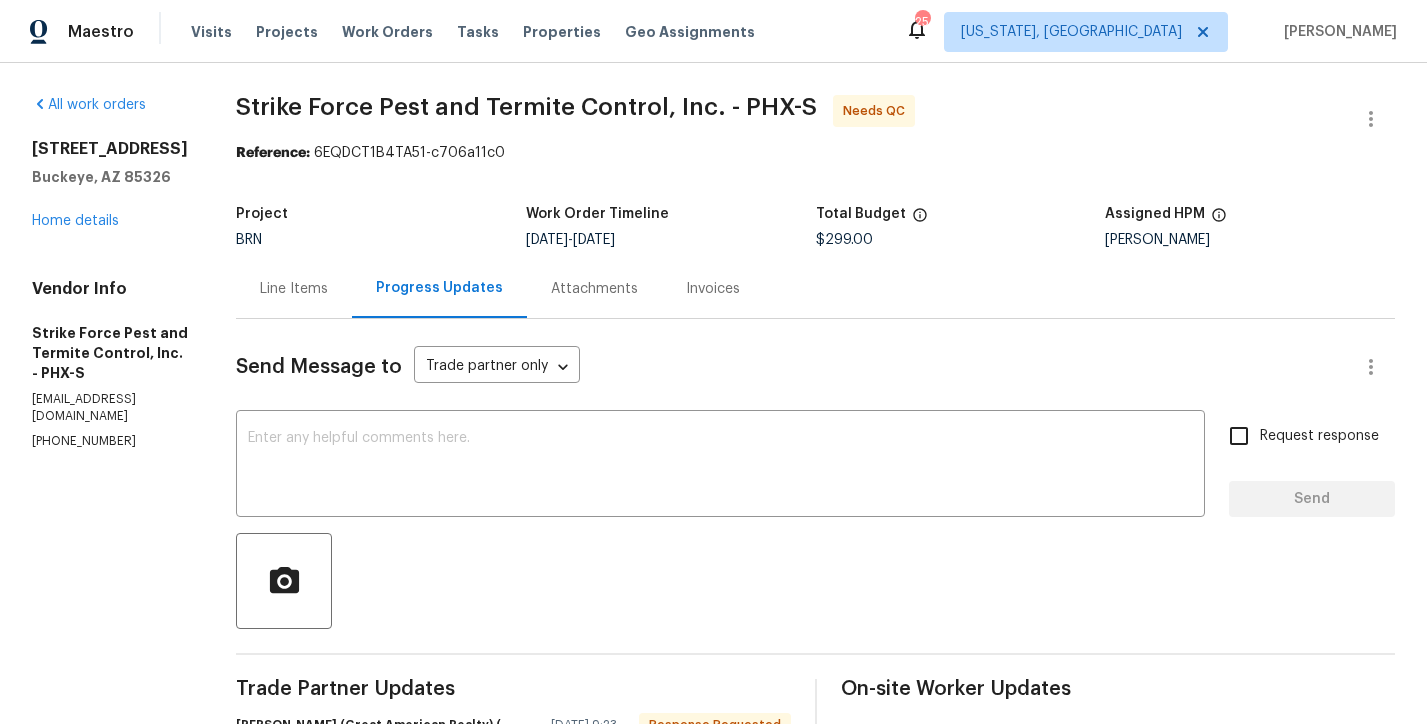 click on "Line Items" at bounding box center (294, 288) 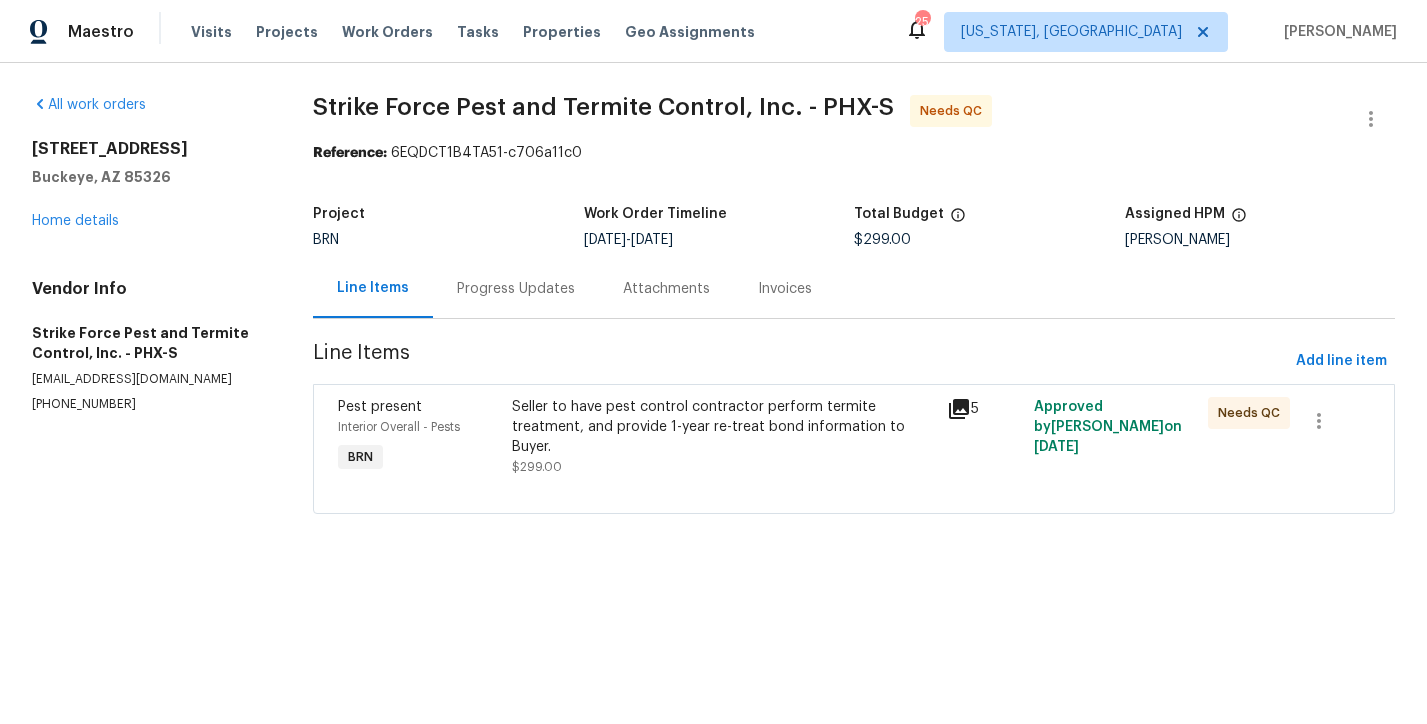click on "Seller to have pest control contractor perform termite treatment, and provide 1-year re-treat bond information to Buyer. $299.00" at bounding box center (723, 437) 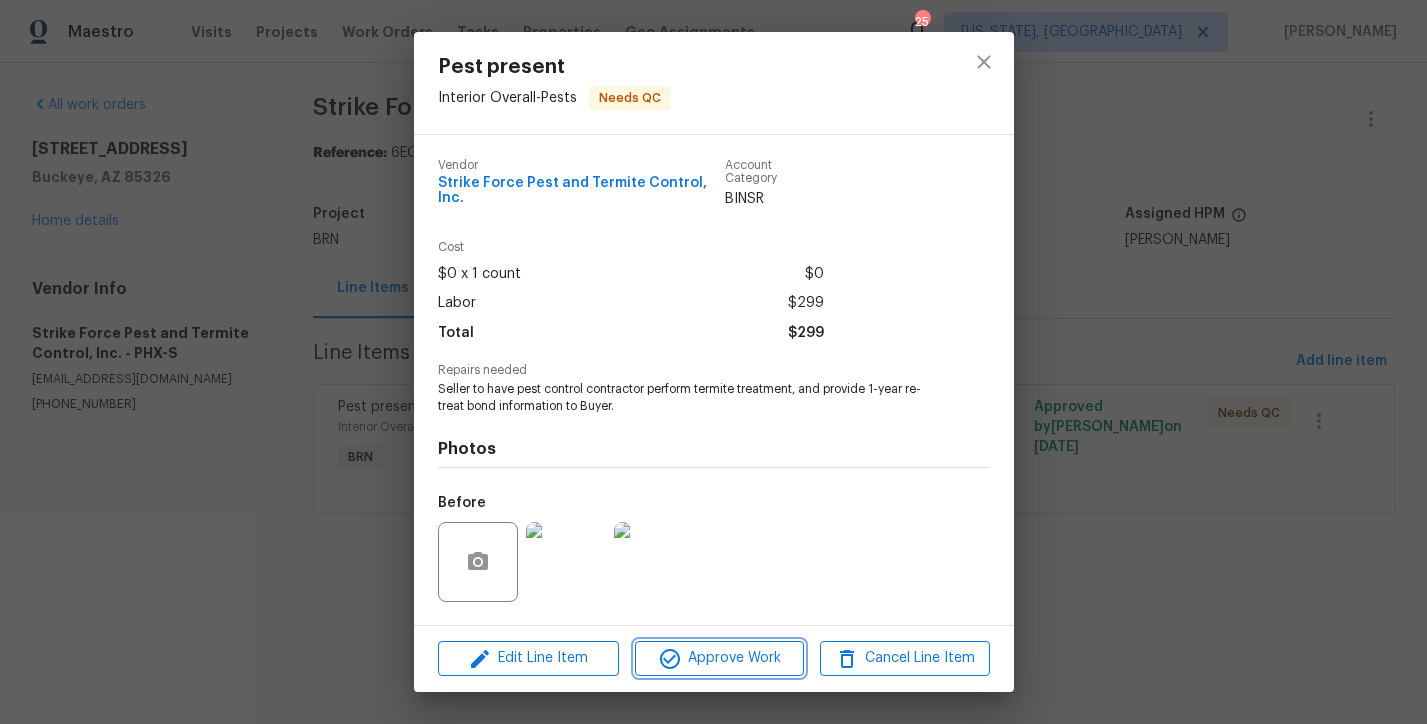 click on "Approve Work" at bounding box center (719, 658) 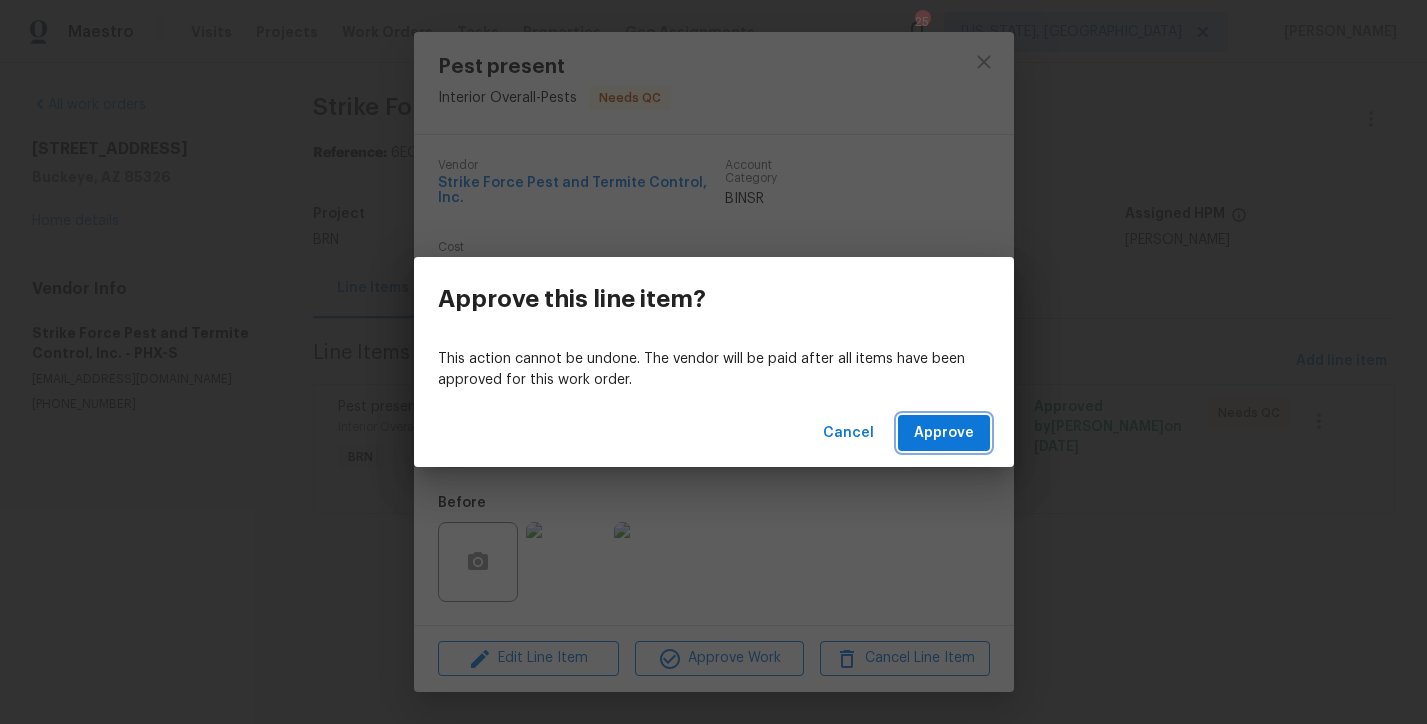 click on "Approve" at bounding box center [944, 433] 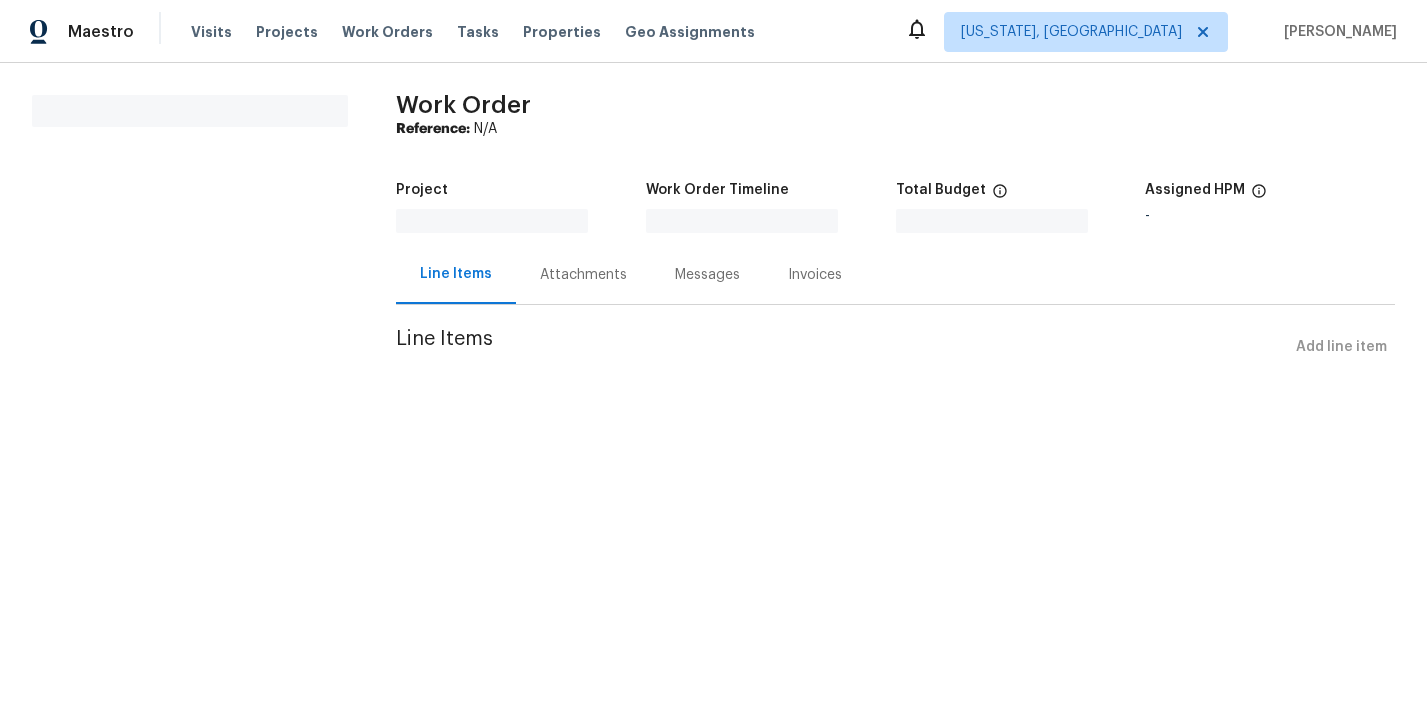 scroll, scrollTop: 0, scrollLeft: 0, axis: both 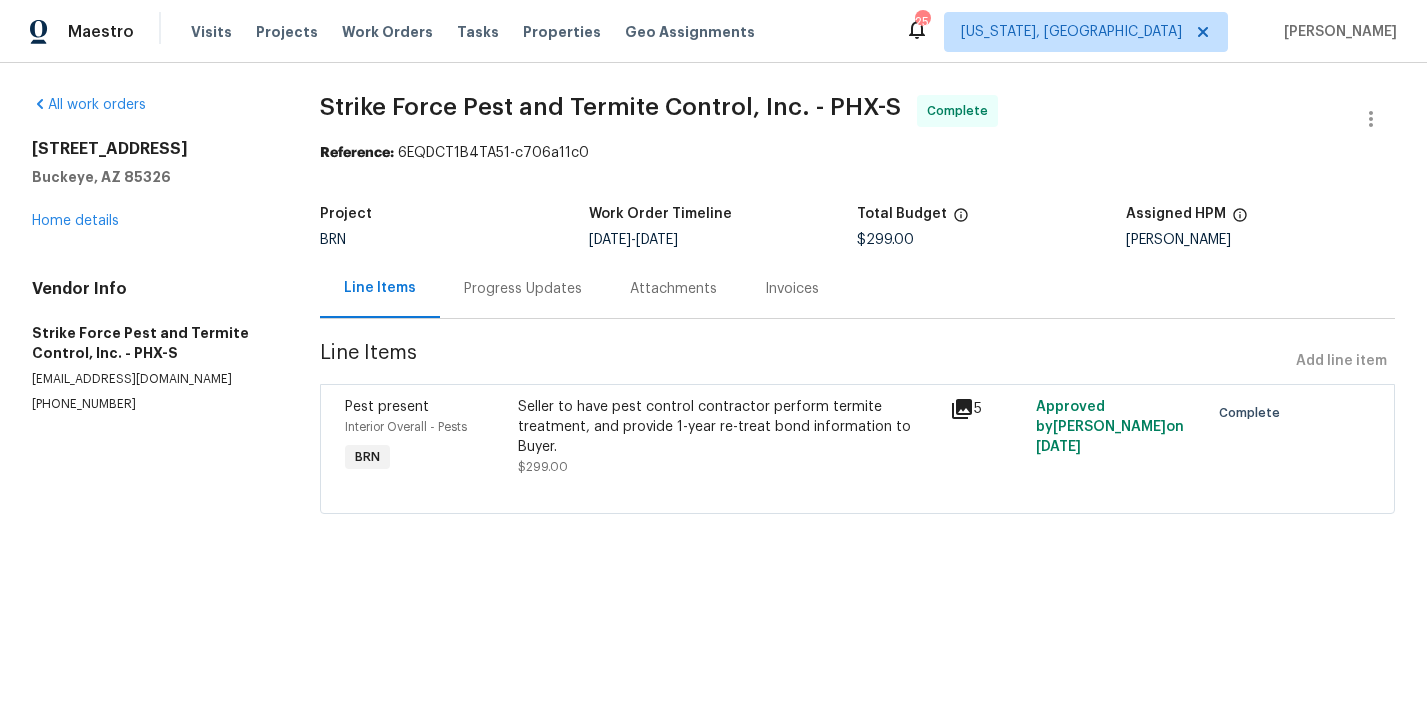 click on "Invoices" at bounding box center [792, 289] 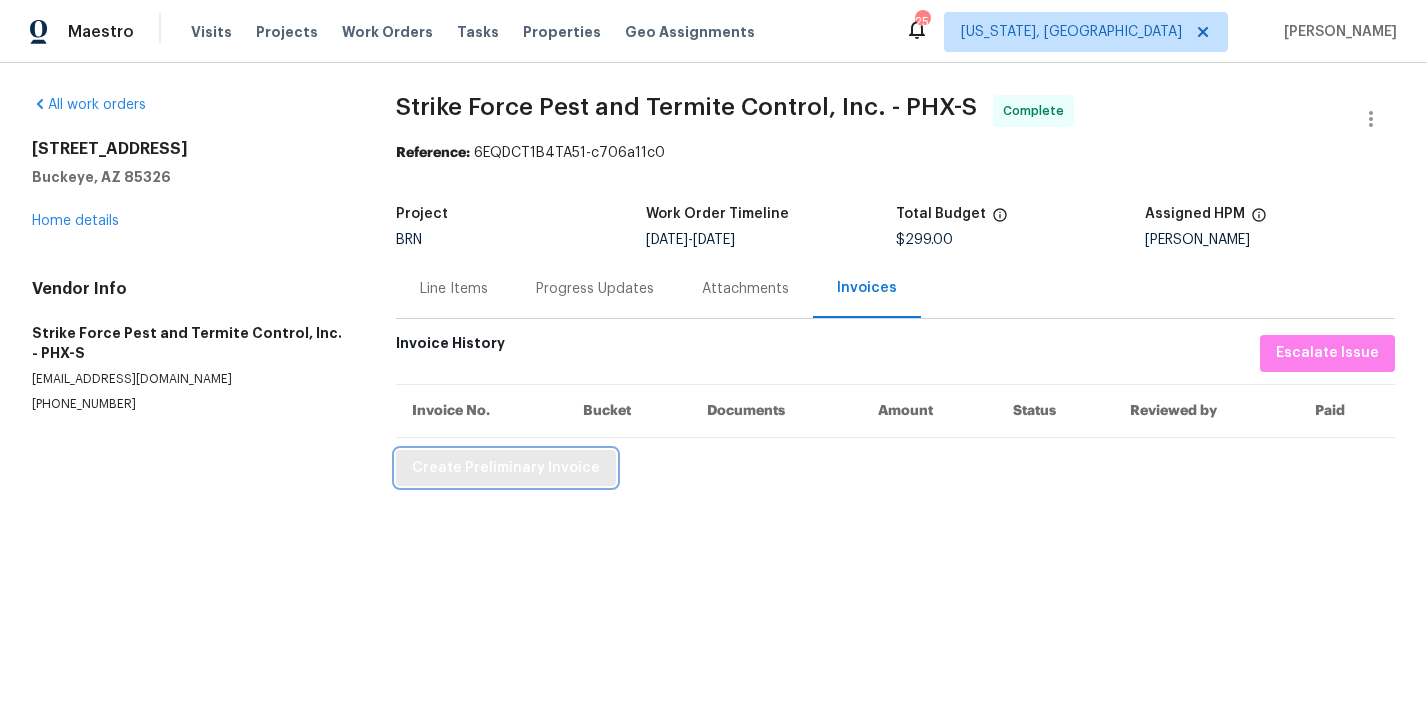 click on "Create Preliminary Invoice" at bounding box center [506, 468] 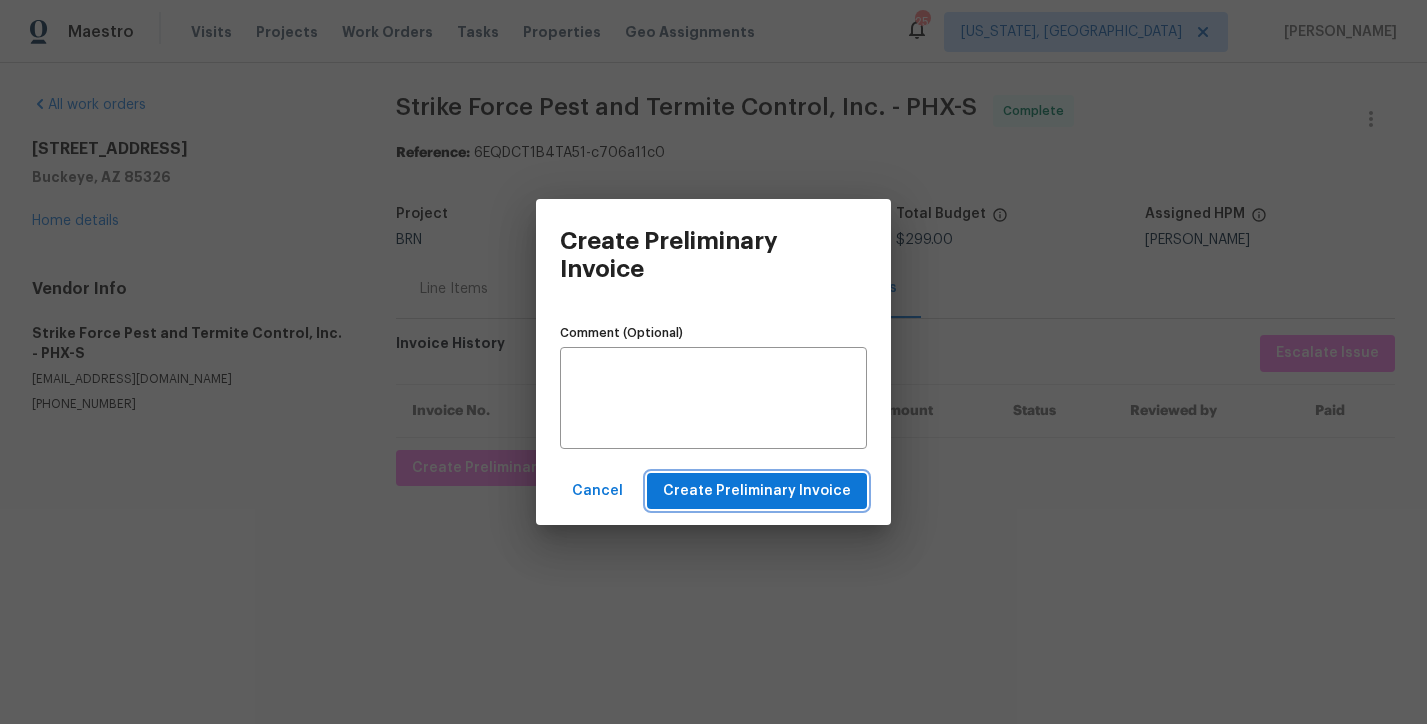 click on "Create Preliminary Invoice" at bounding box center (757, 491) 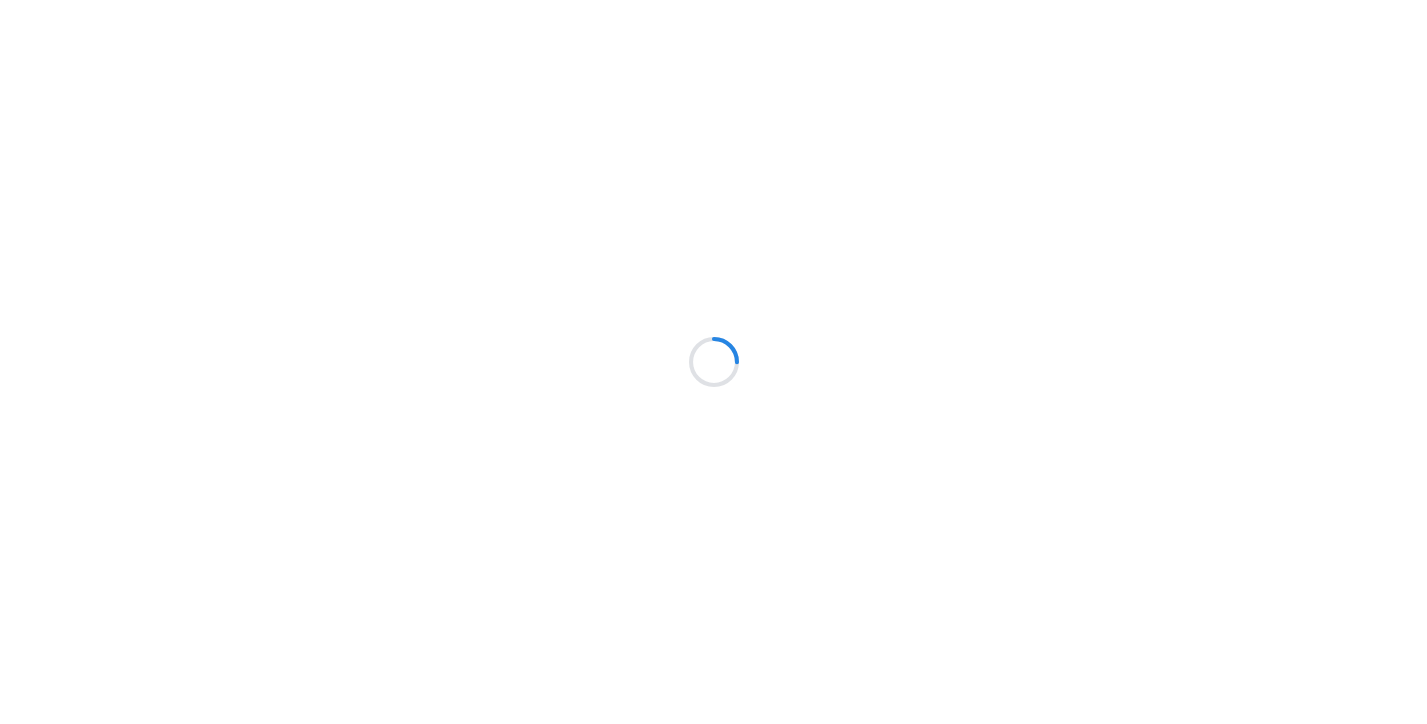 scroll, scrollTop: 0, scrollLeft: 0, axis: both 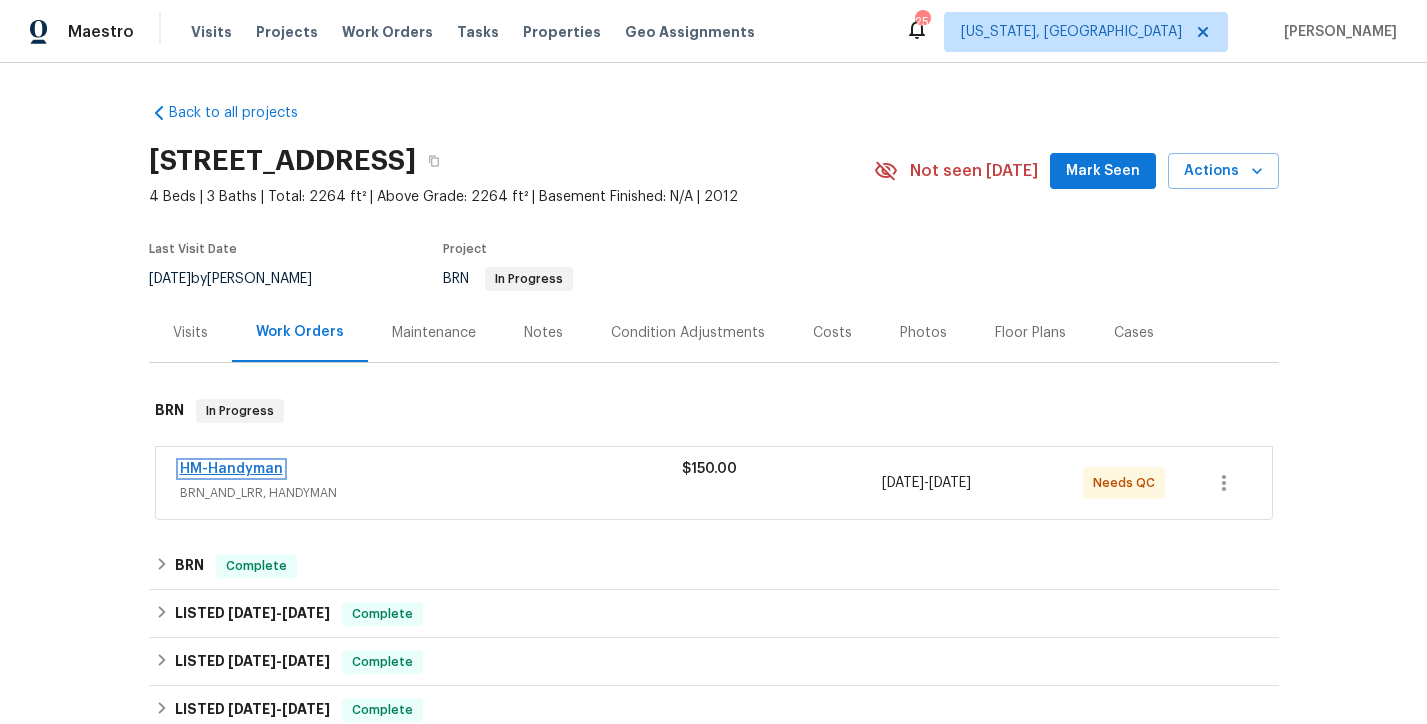 click on "HM-Handyman" at bounding box center [231, 469] 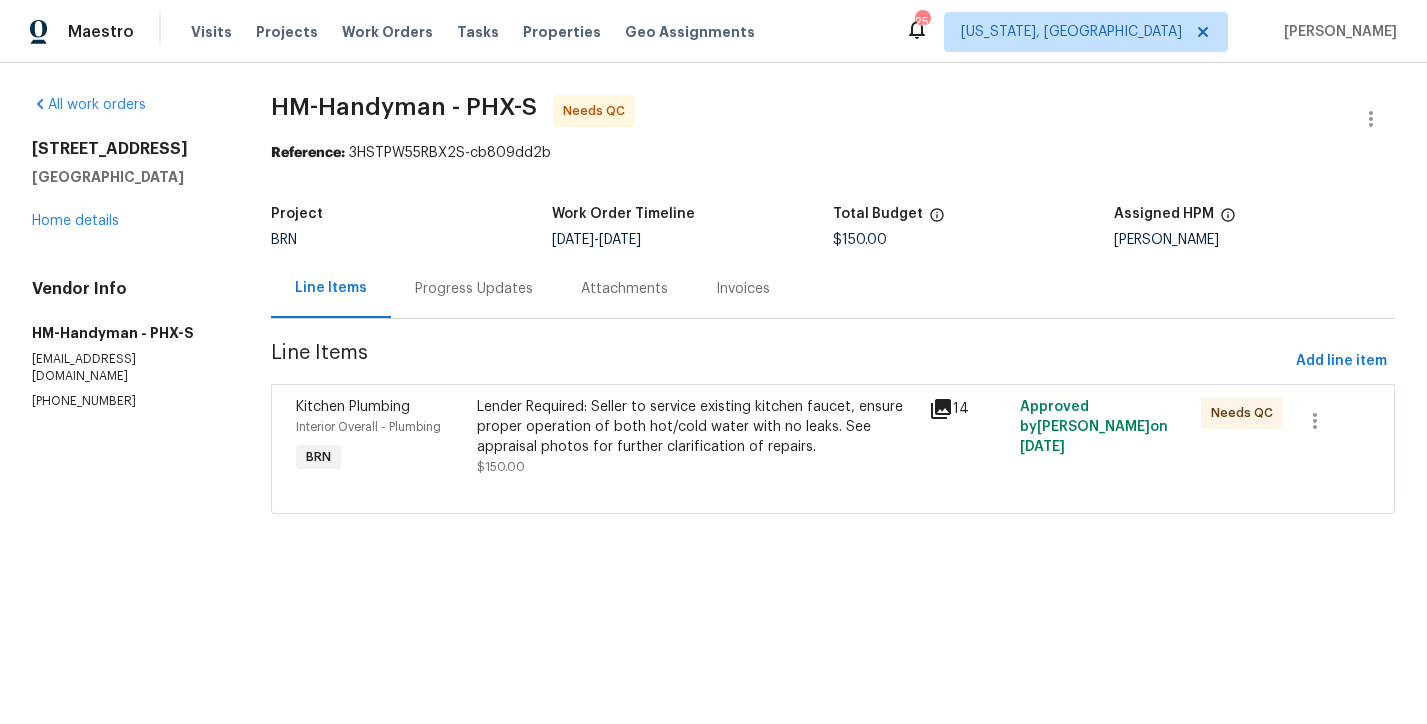 click on "Lender Required: Seller to service existing kitchen faucet, ensure proper operation of both hot/cold water with no leaks. See appraisal photos for further clarification of repairs." at bounding box center (697, 427) 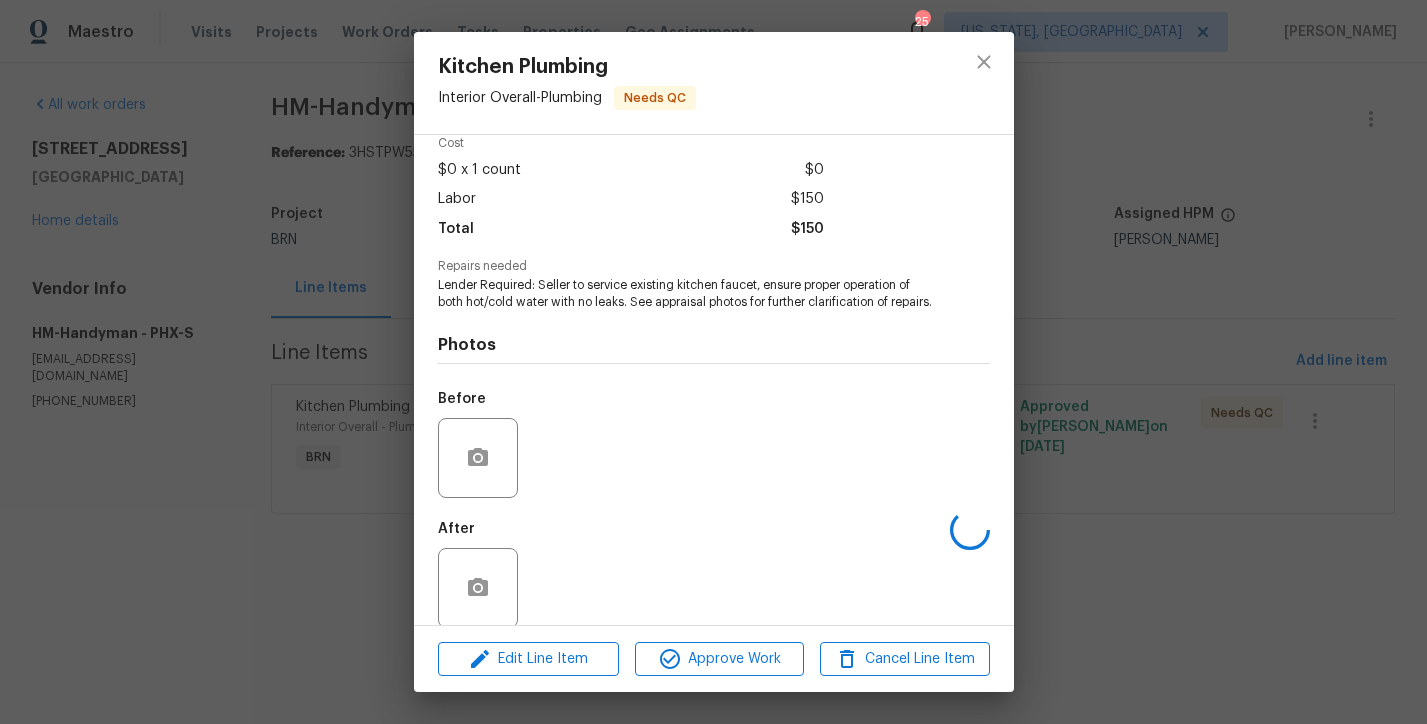 scroll, scrollTop: 130, scrollLeft: 0, axis: vertical 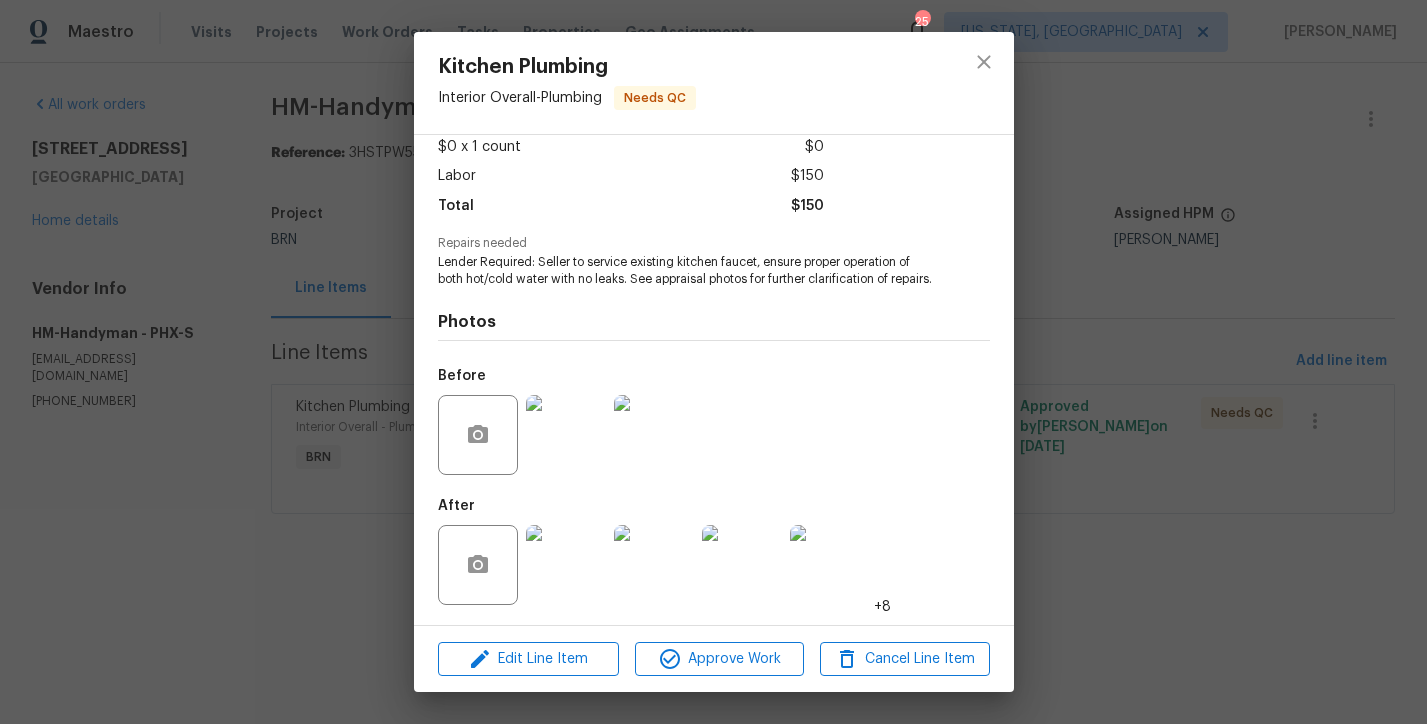 click at bounding box center (566, 565) 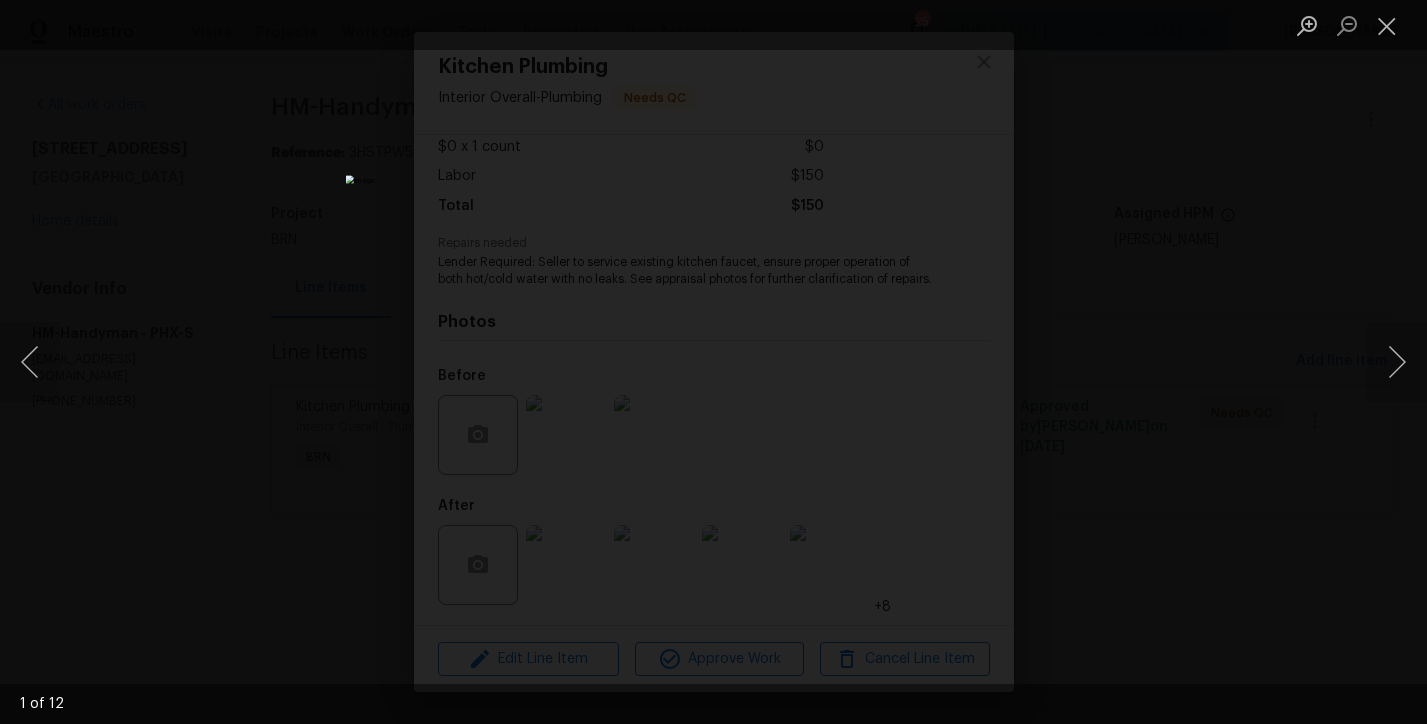 click at bounding box center (713, 362) 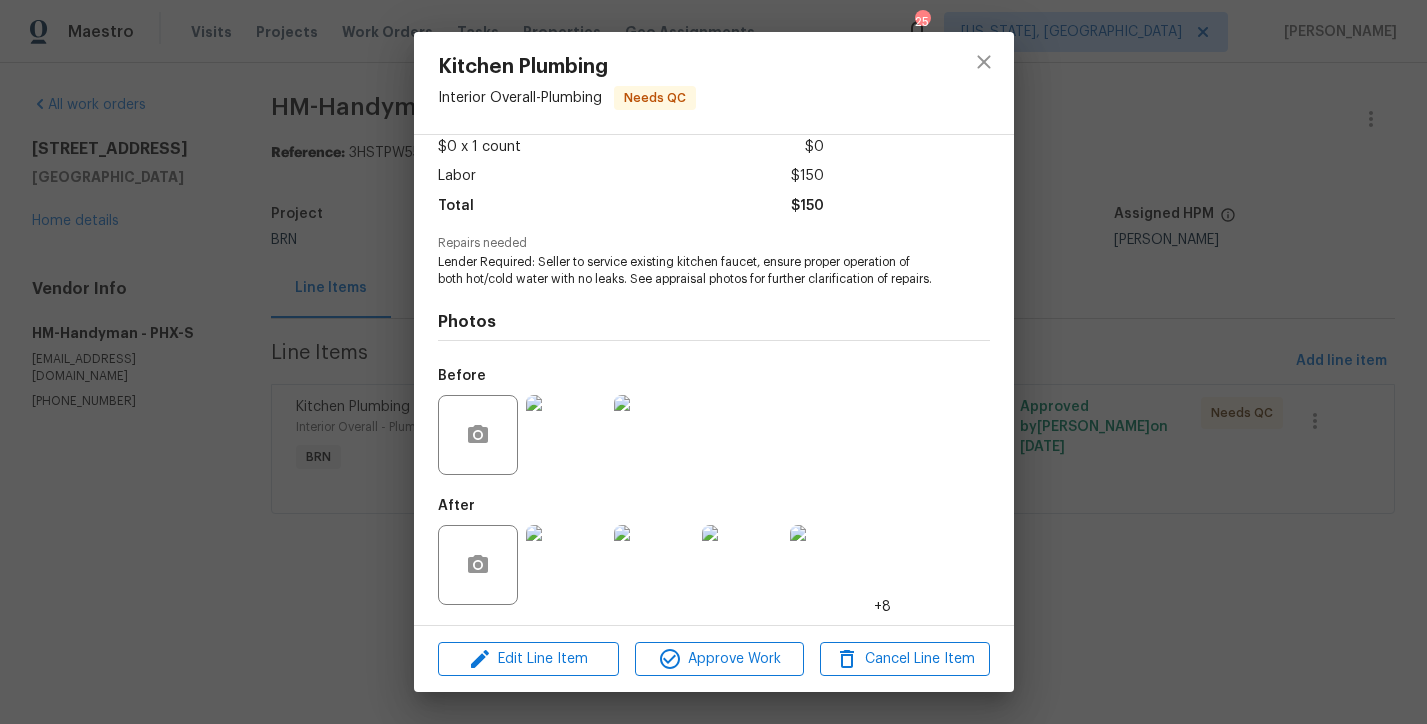 click at bounding box center (566, 435) 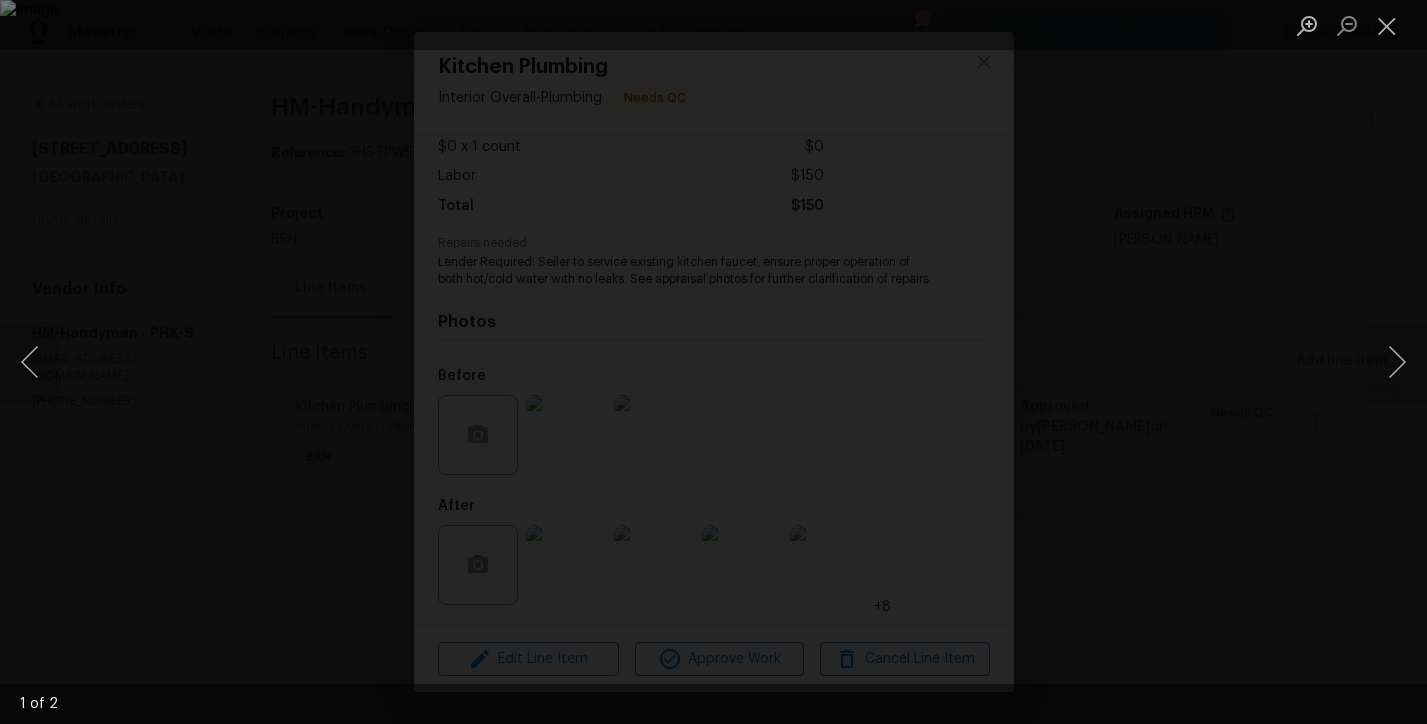 click at bounding box center [713, 362] 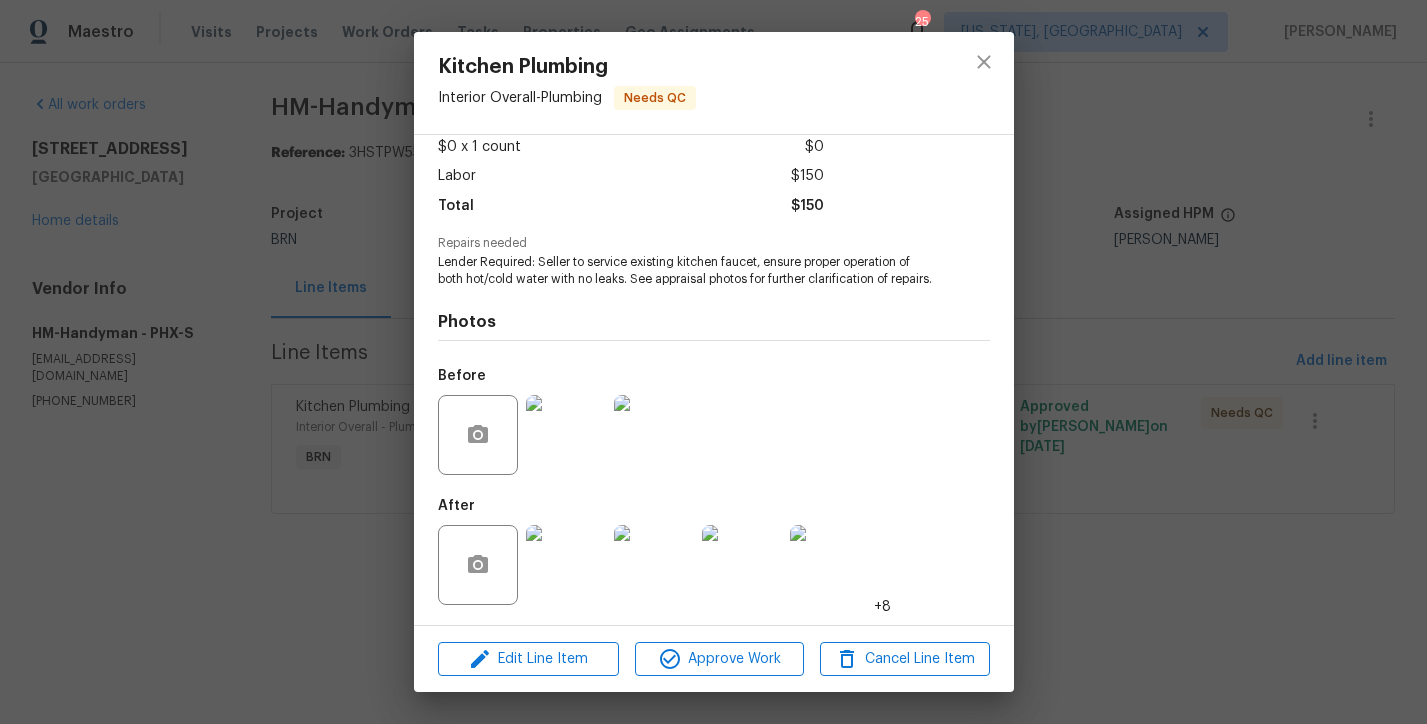 click at bounding box center [566, 565] 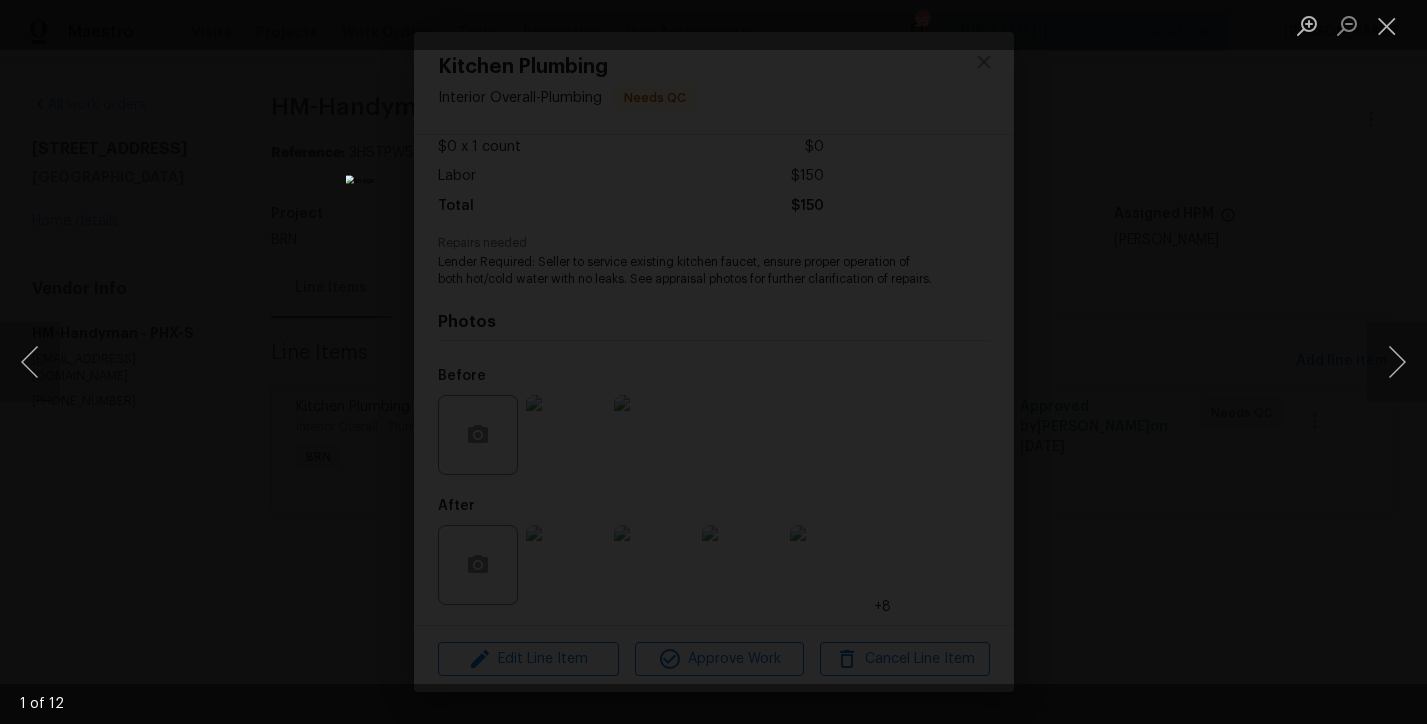 click at bounding box center (713, 362) 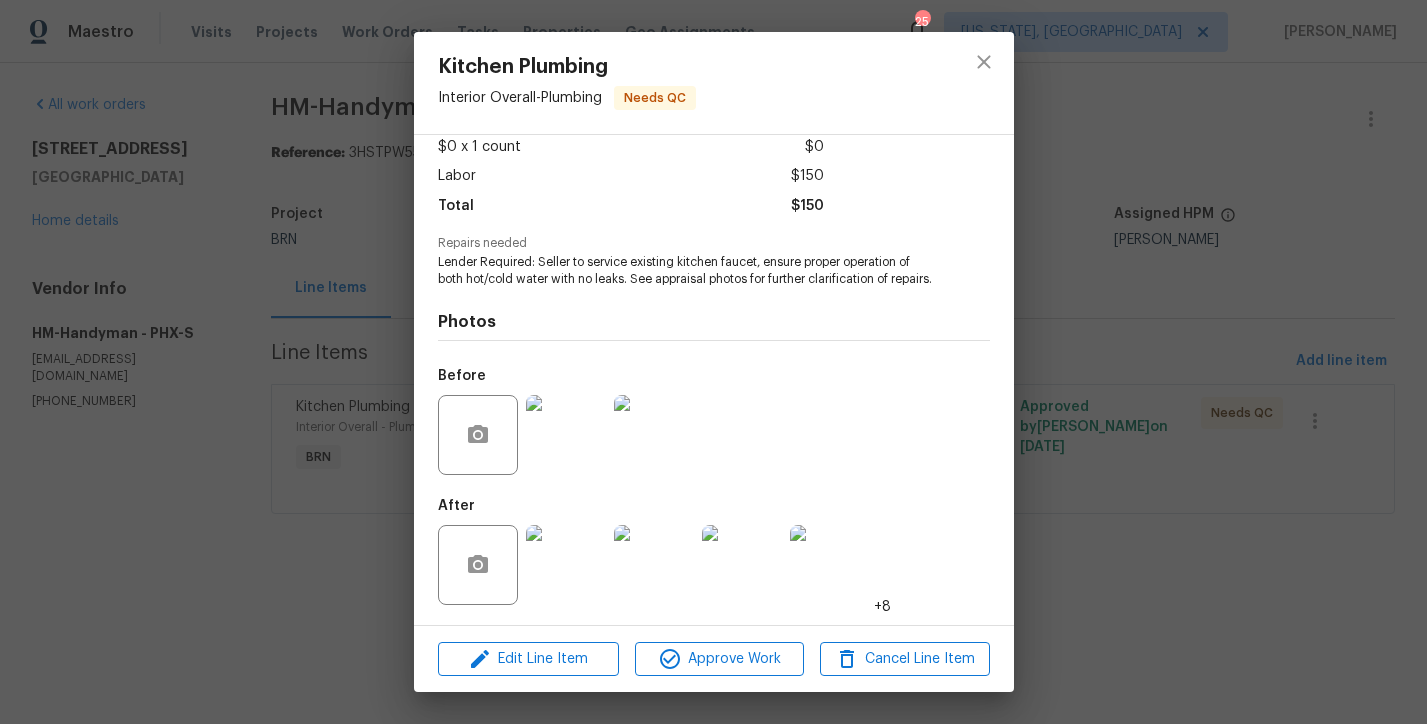 click on "Kitchen Plumbing Interior Overall  -  Plumbing Needs QC Vendor HM-Handyman Account Category BINSR Cost $0 x 1 count $0 Labor $150 Total $150 Repairs needed Lender Required: Seller to service existing kitchen faucet, ensure proper operation of both hot/cold water with no leaks. See appraisal photos for further clarification of repairs. Photos Before After  +8  Edit Line Item  Approve Work  Cancel Line Item" at bounding box center [713, 362] 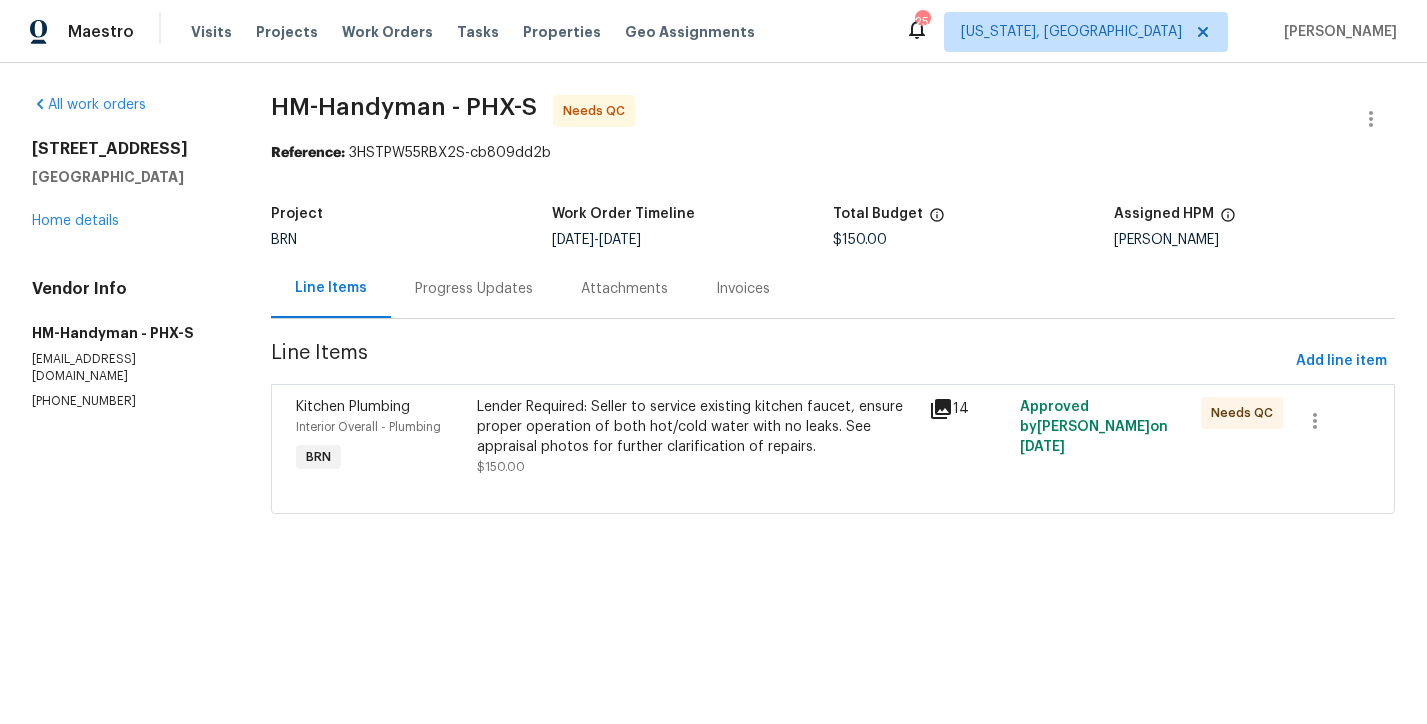 click on "Progress Updates" at bounding box center (474, 288) 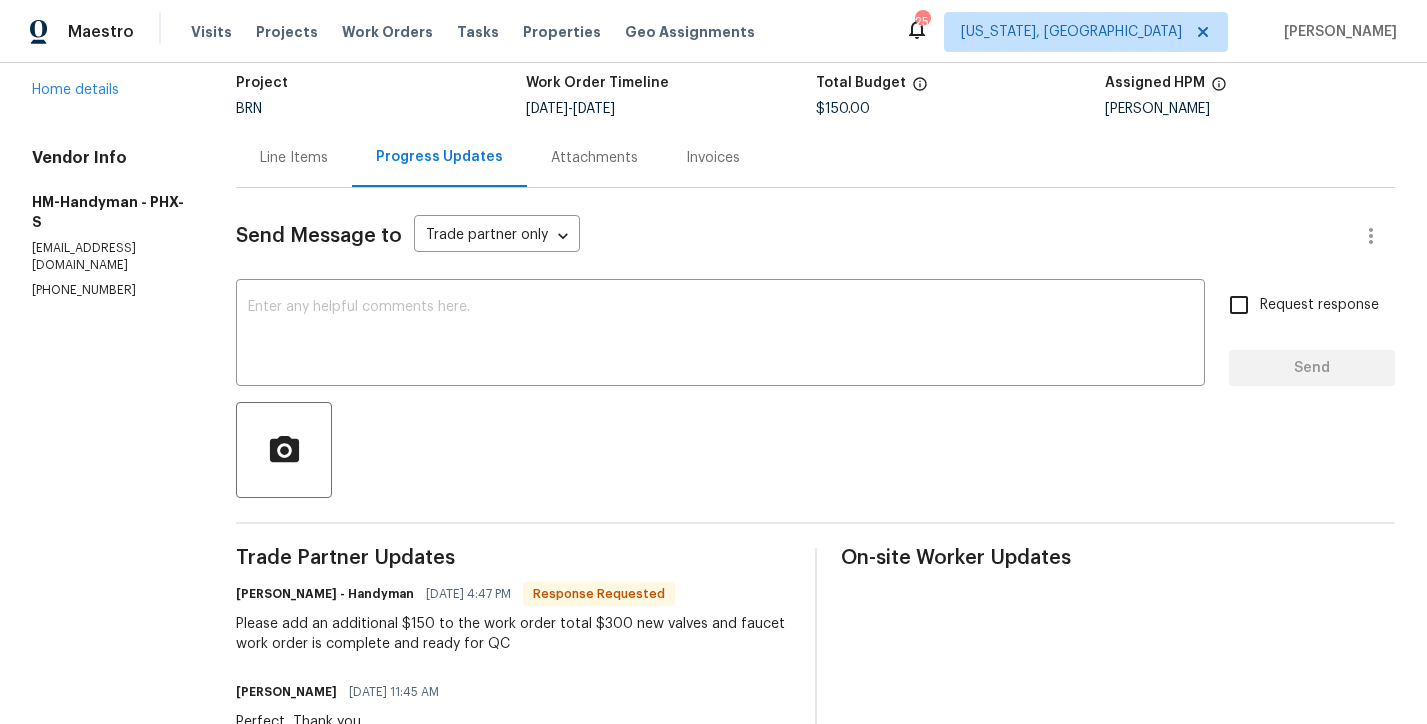 scroll, scrollTop: 0, scrollLeft: 0, axis: both 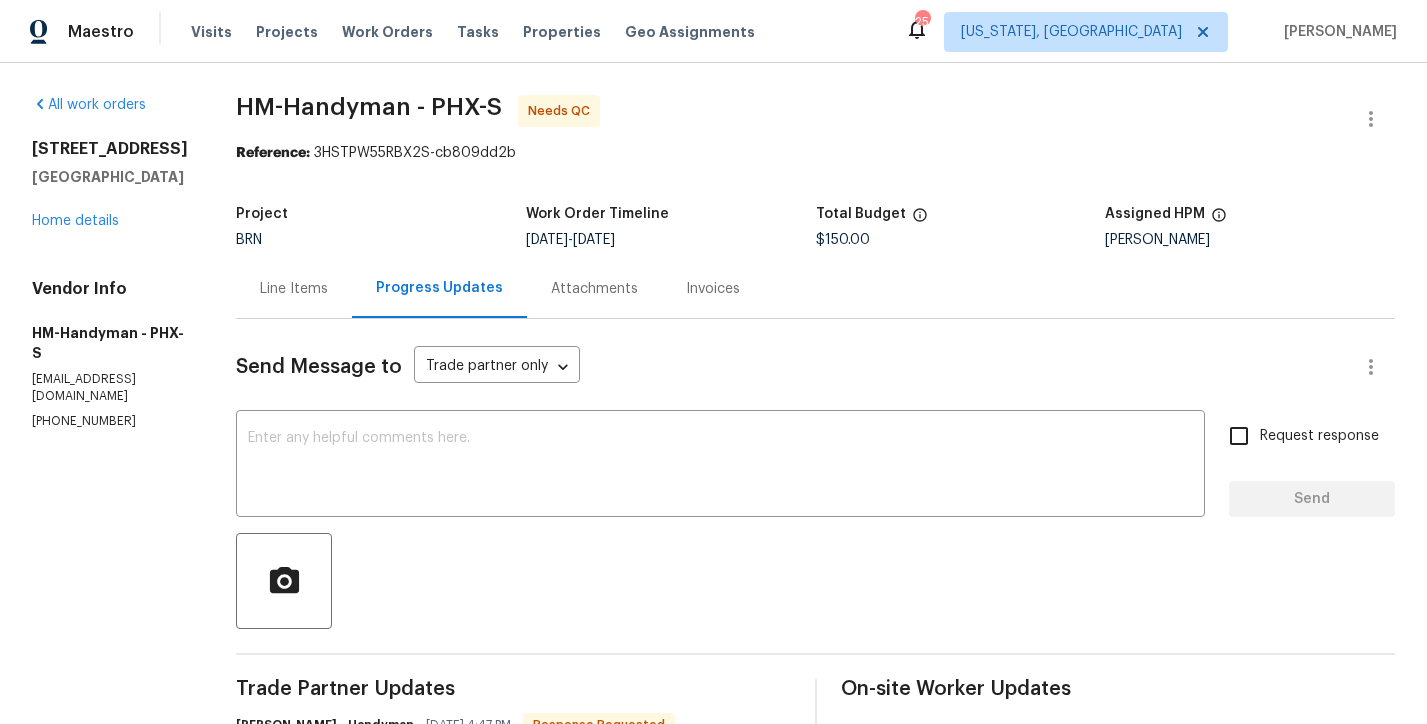 click on "Line Items" at bounding box center (294, 288) 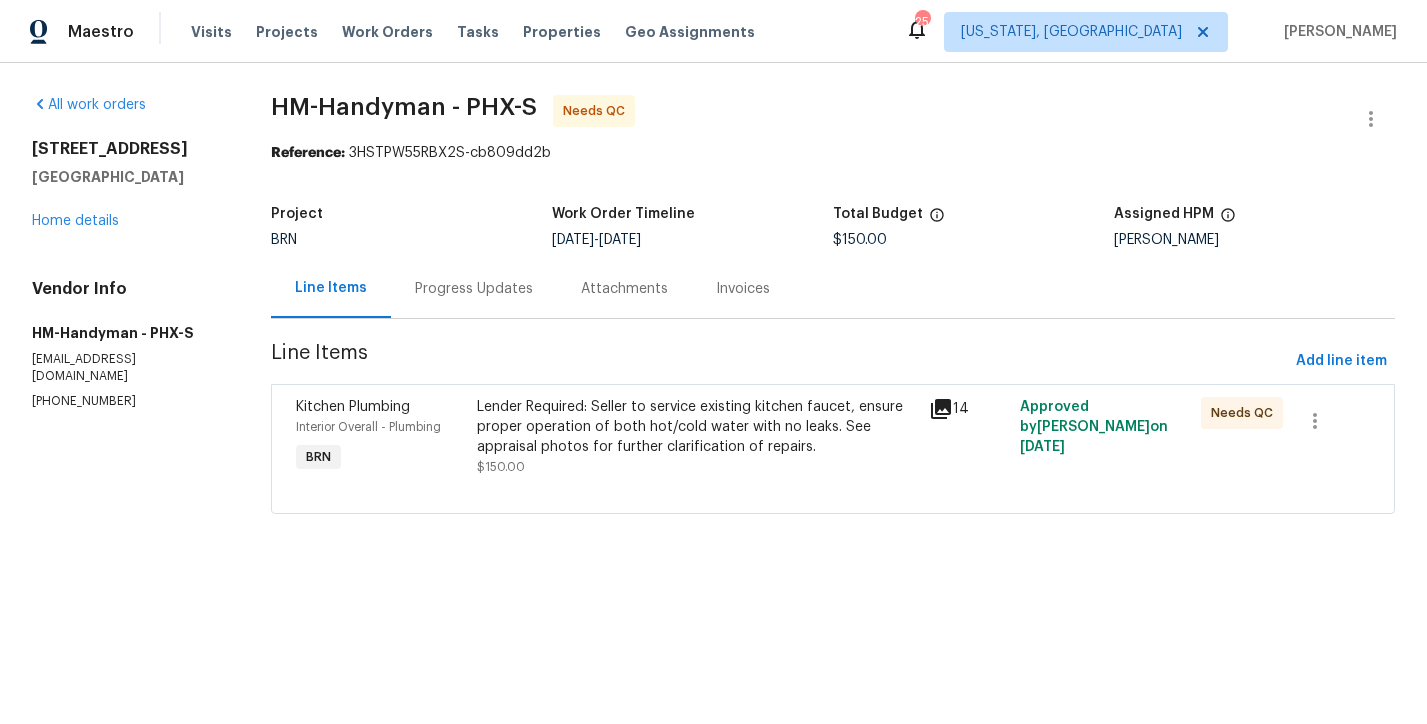 click on "Interior Overall - Plumbing" at bounding box center (380, 427) 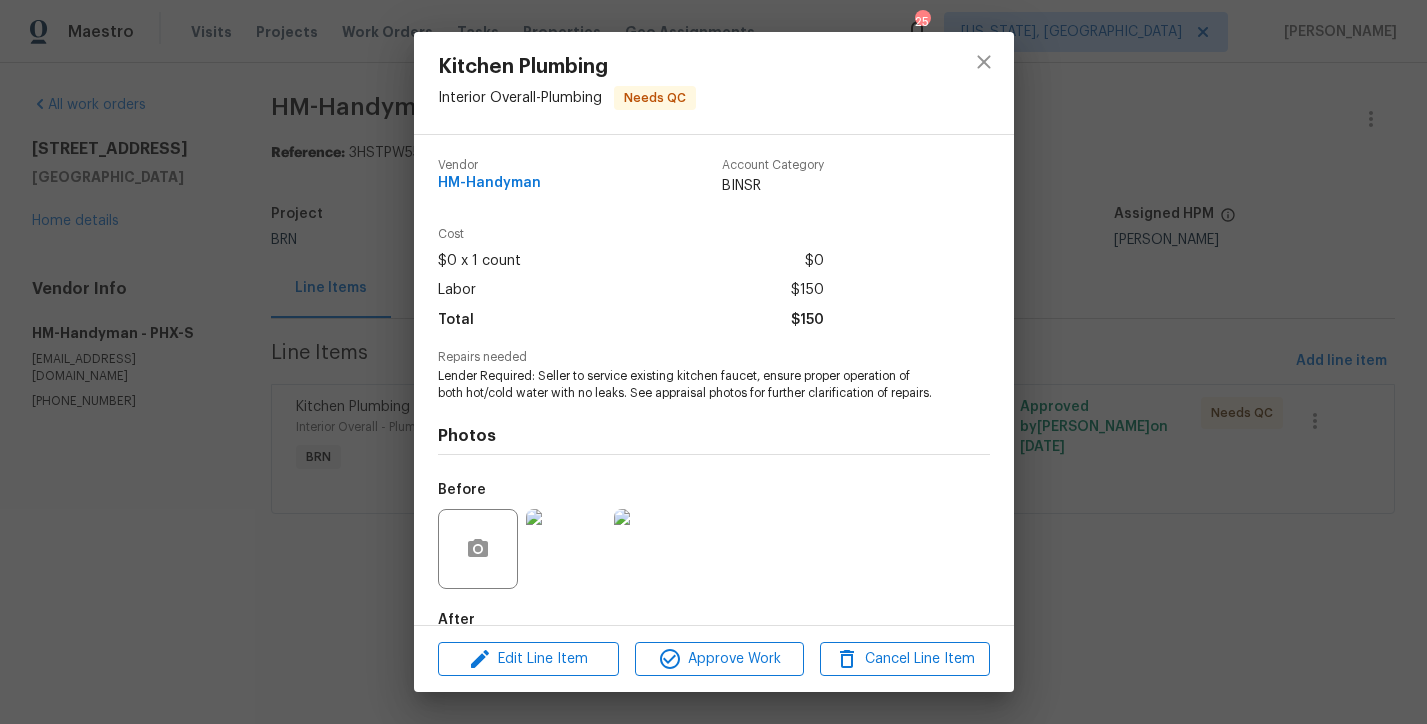 click on "Edit Line Item  Approve Work  Cancel Line Item" at bounding box center (714, 659) 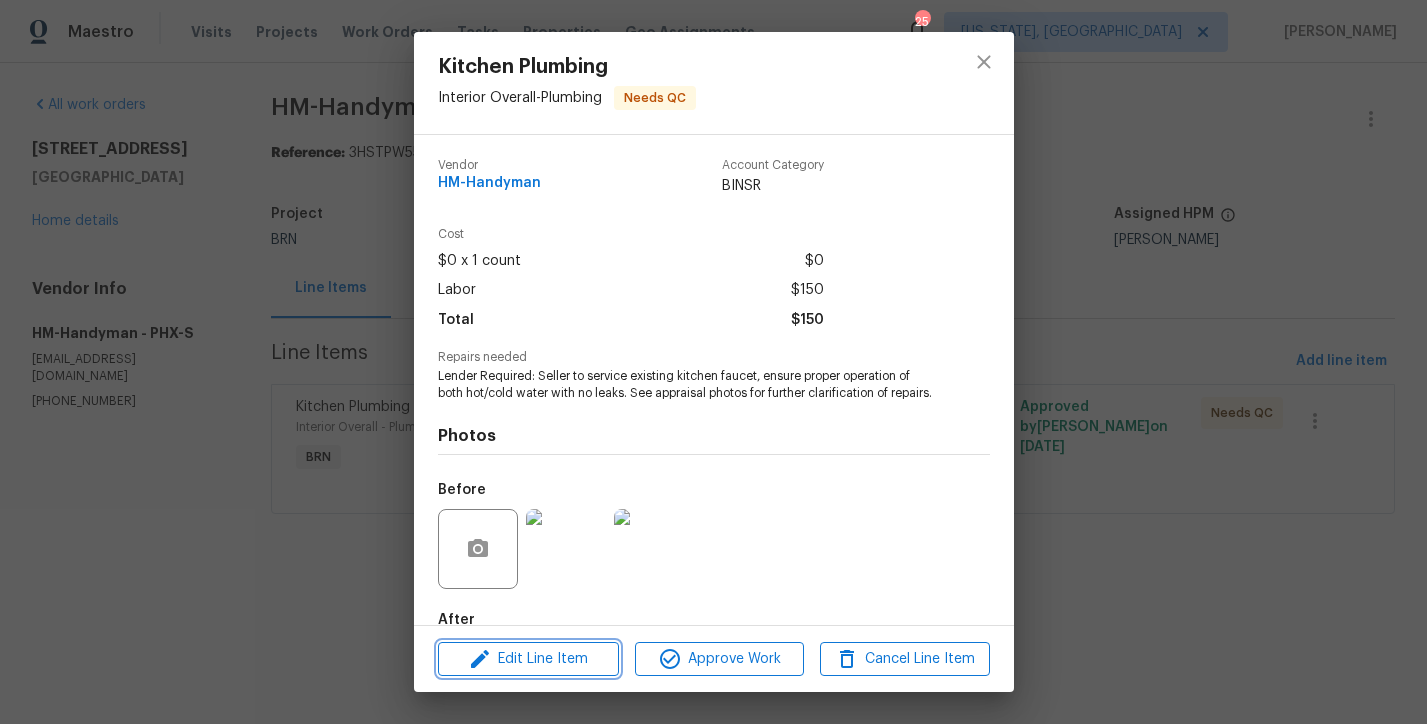 click on "Edit Line Item" at bounding box center [528, 659] 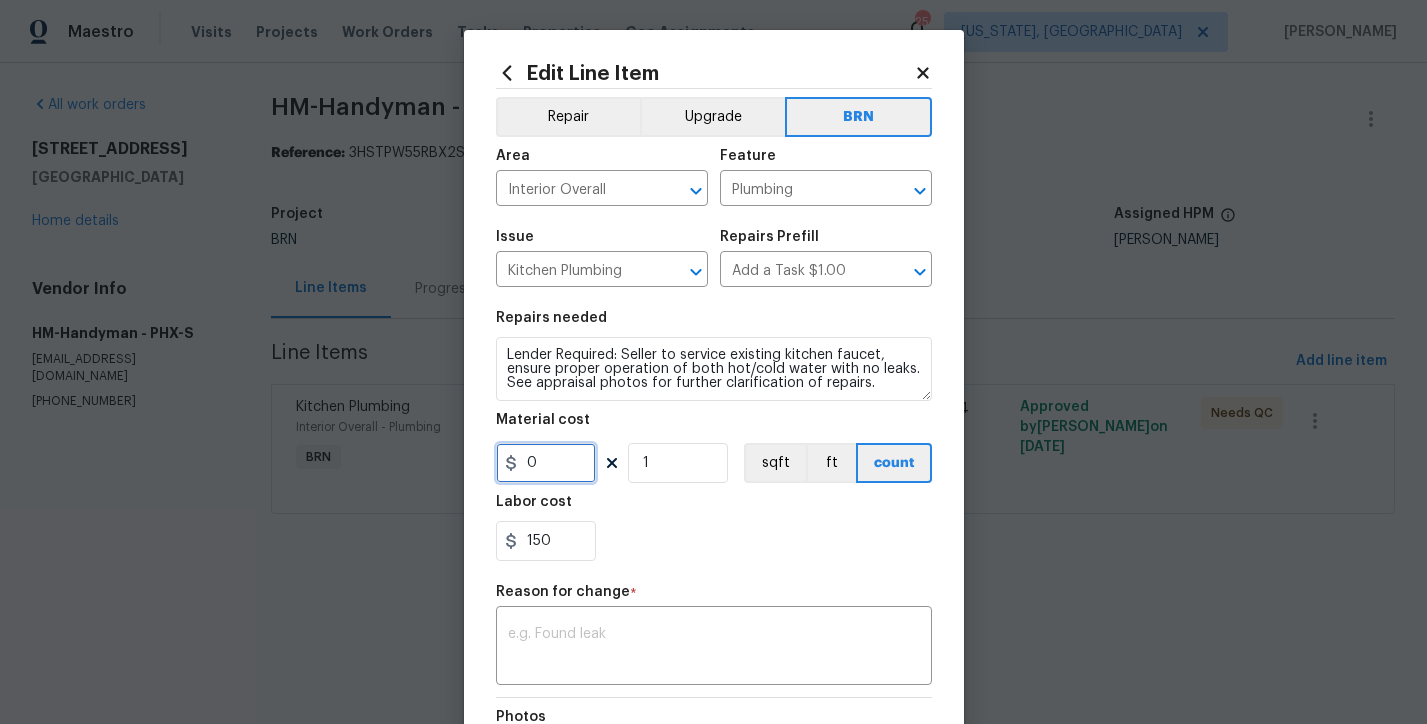 click on "0" at bounding box center [546, 463] 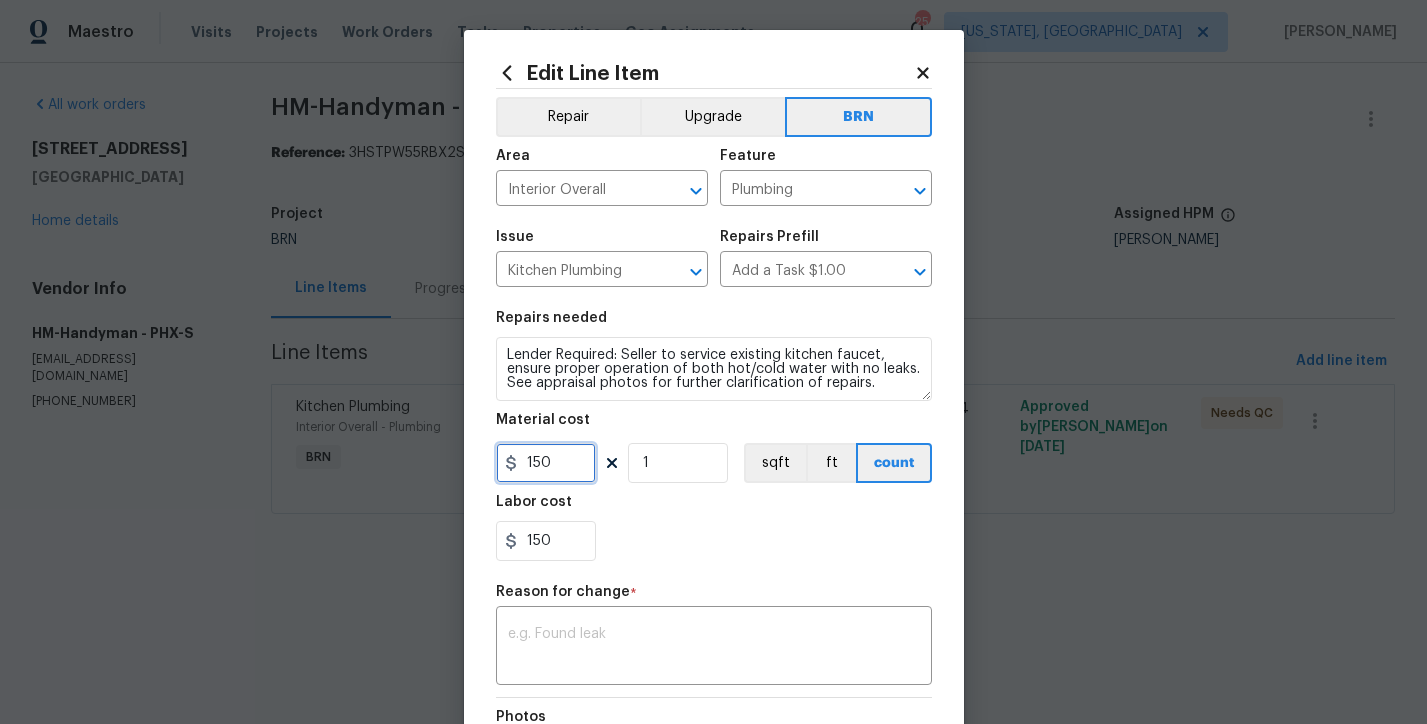 type on "150" 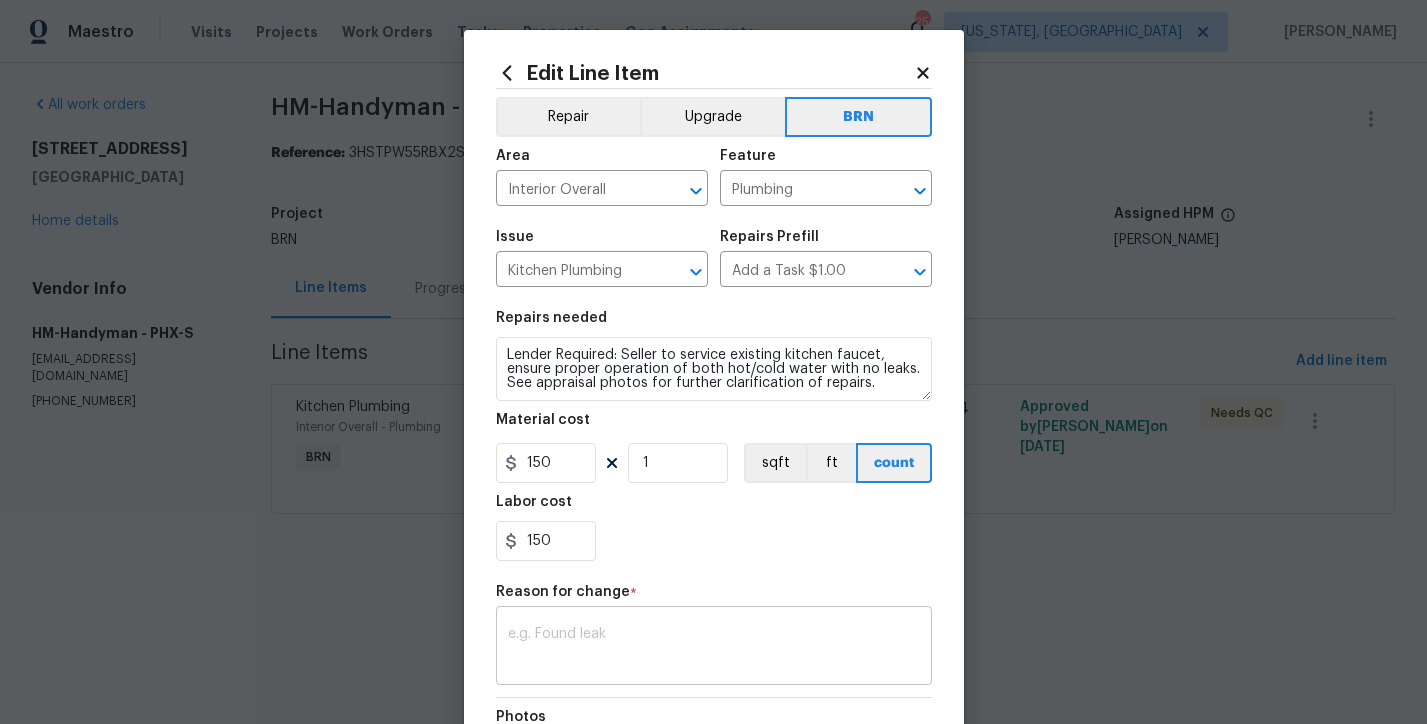 click on "x ​" at bounding box center (714, 648) 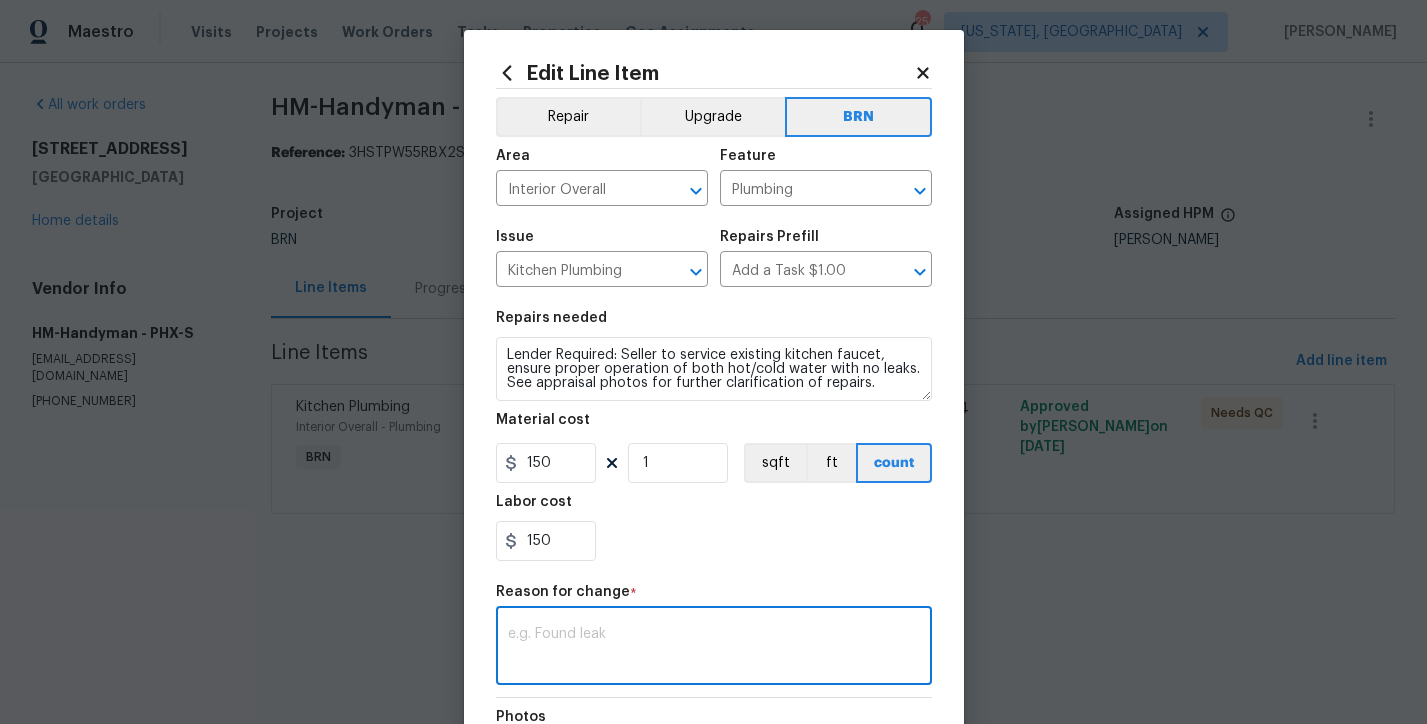 paste on "(RK) Updated per vendors final cost." 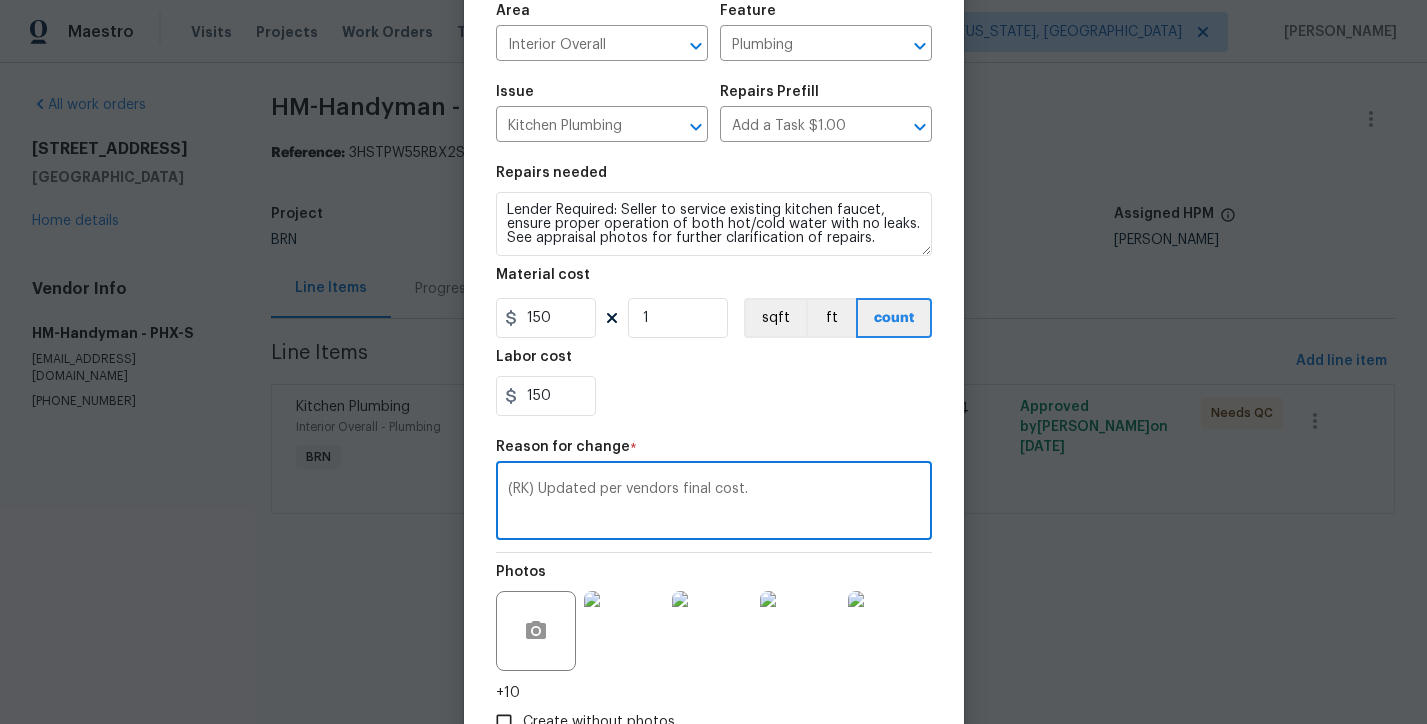 scroll, scrollTop: 282, scrollLeft: 0, axis: vertical 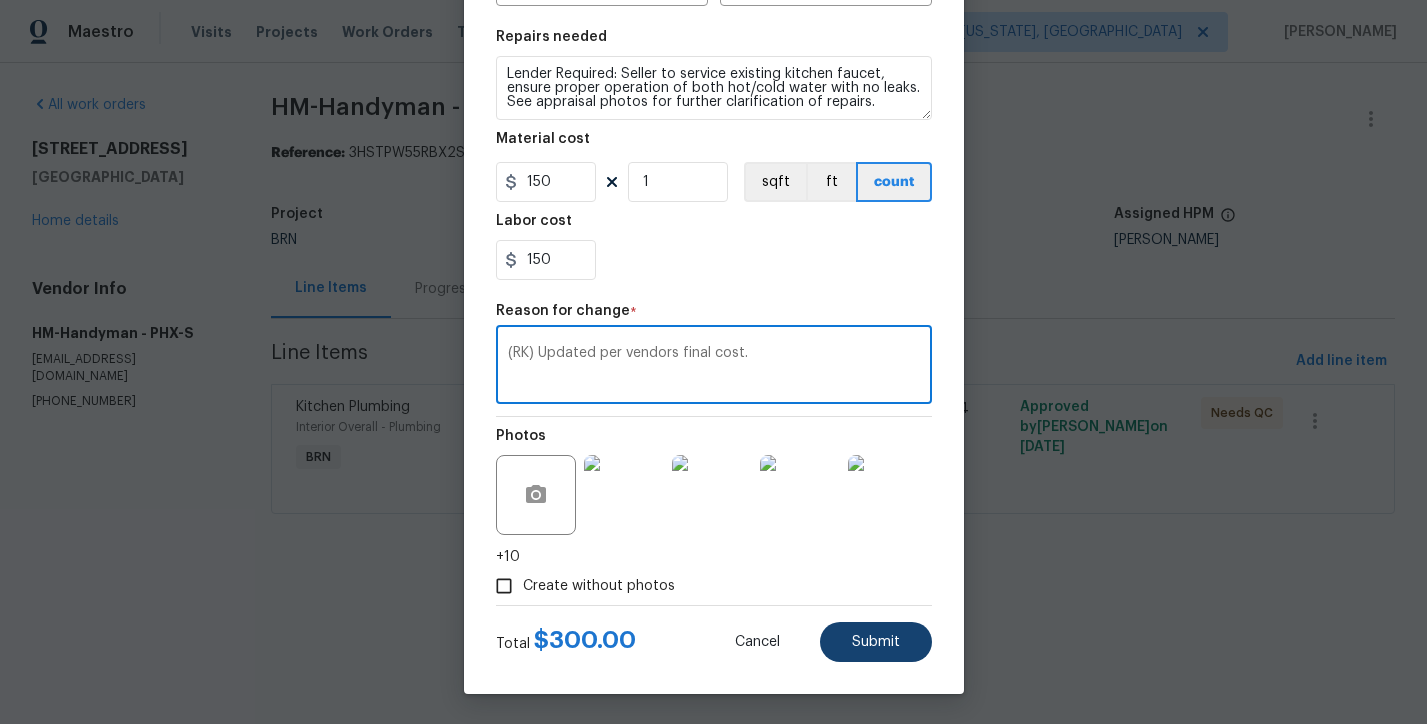 type on "(RK) Updated per vendors final cost." 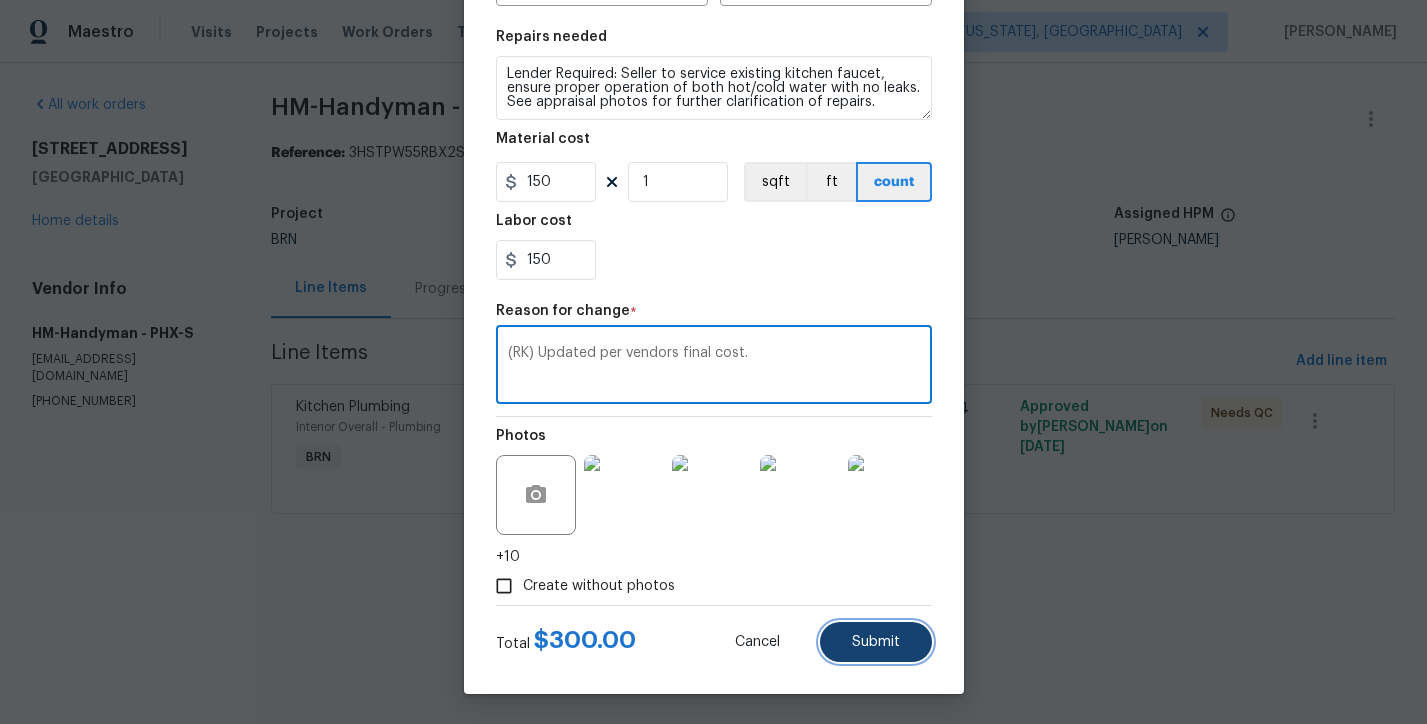 click on "Submit" at bounding box center [876, 642] 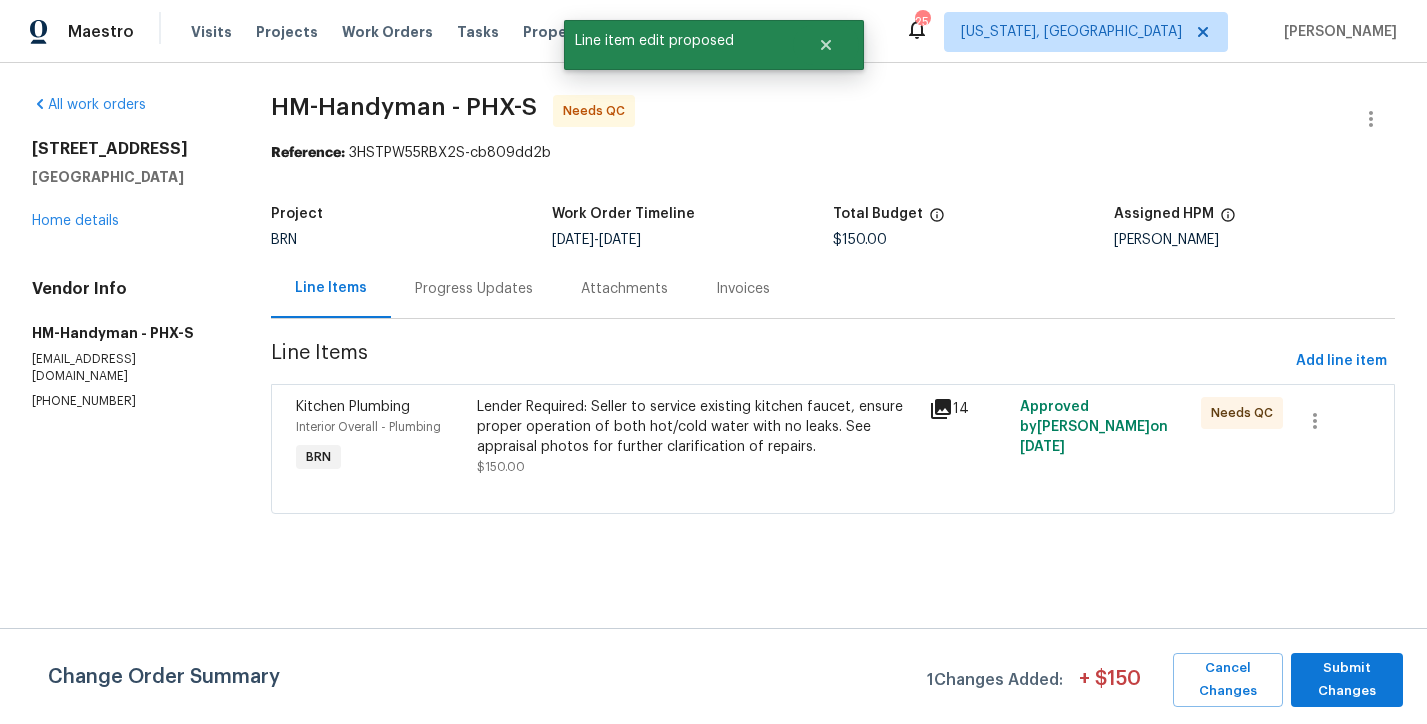 scroll, scrollTop: 0, scrollLeft: 0, axis: both 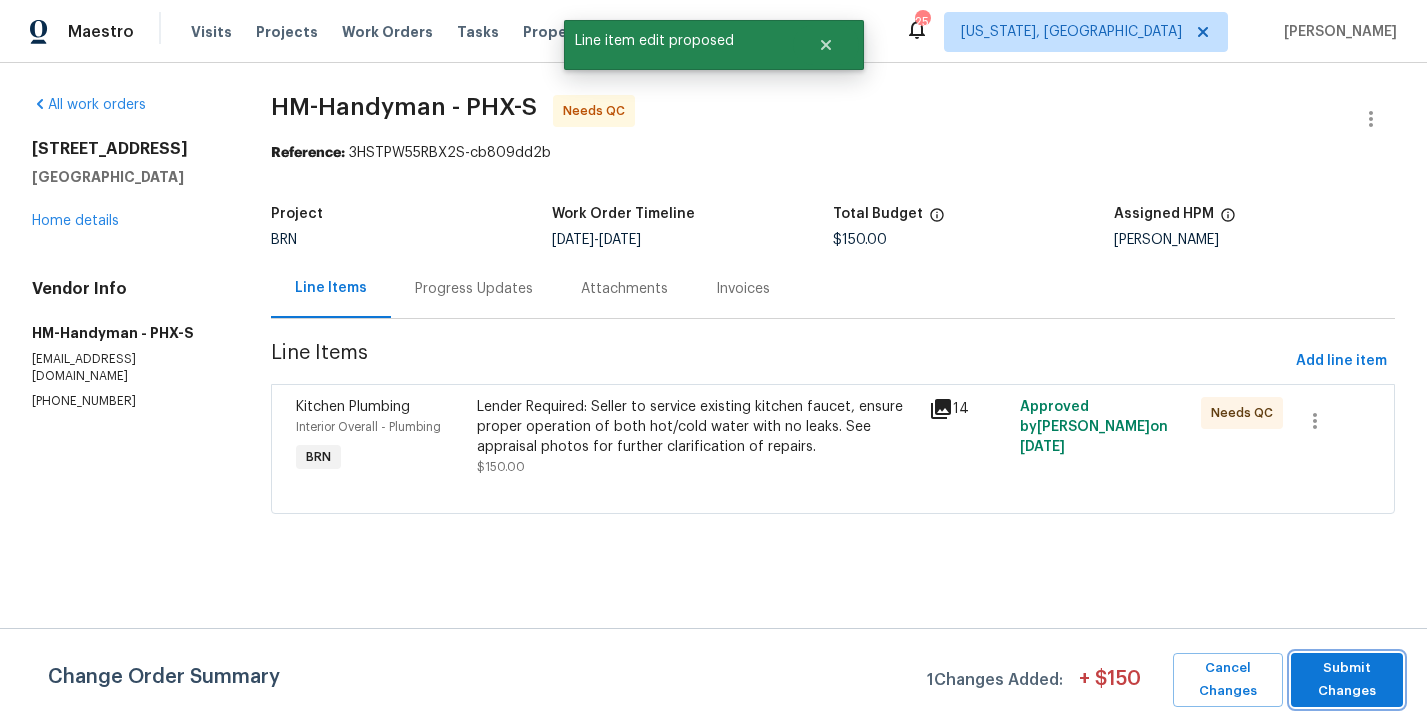 click on "Submit Changes" at bounding box center (1347, 680) 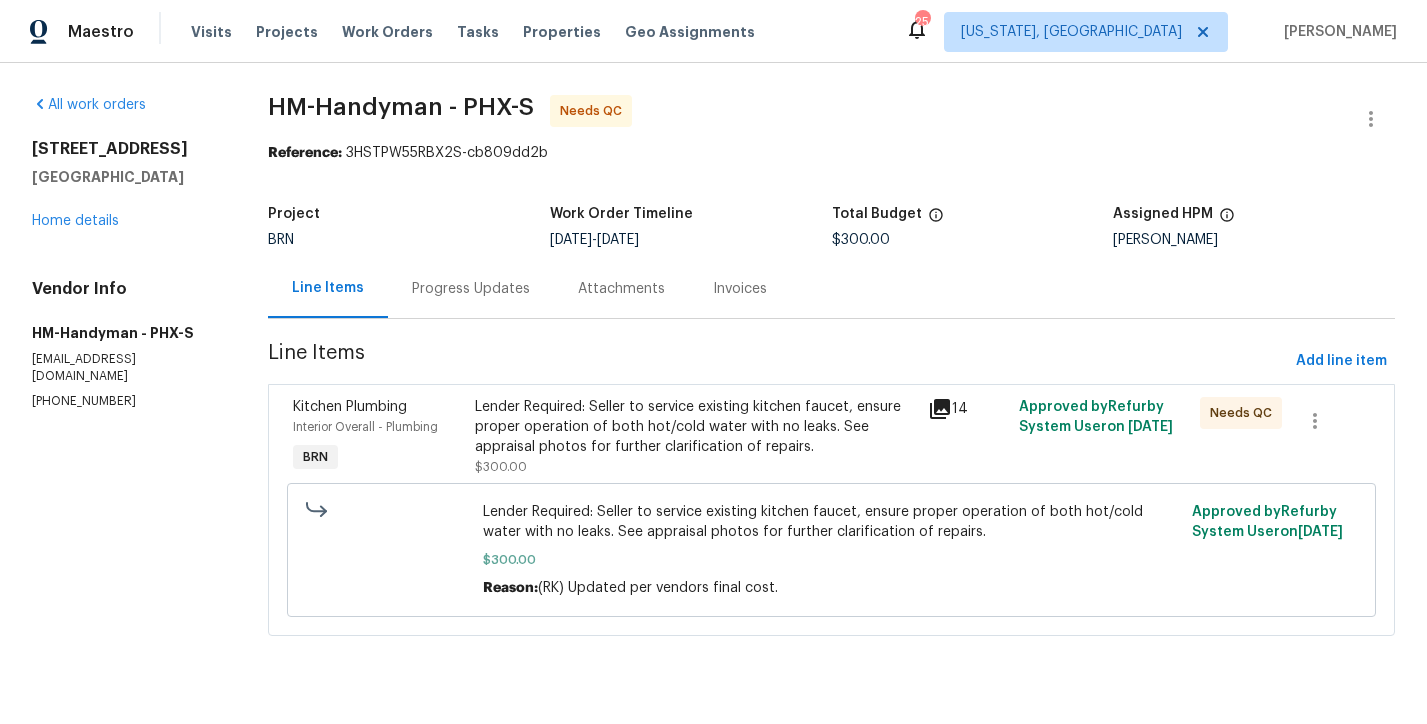 click on "$300.00" at bounding box center [501, 467] 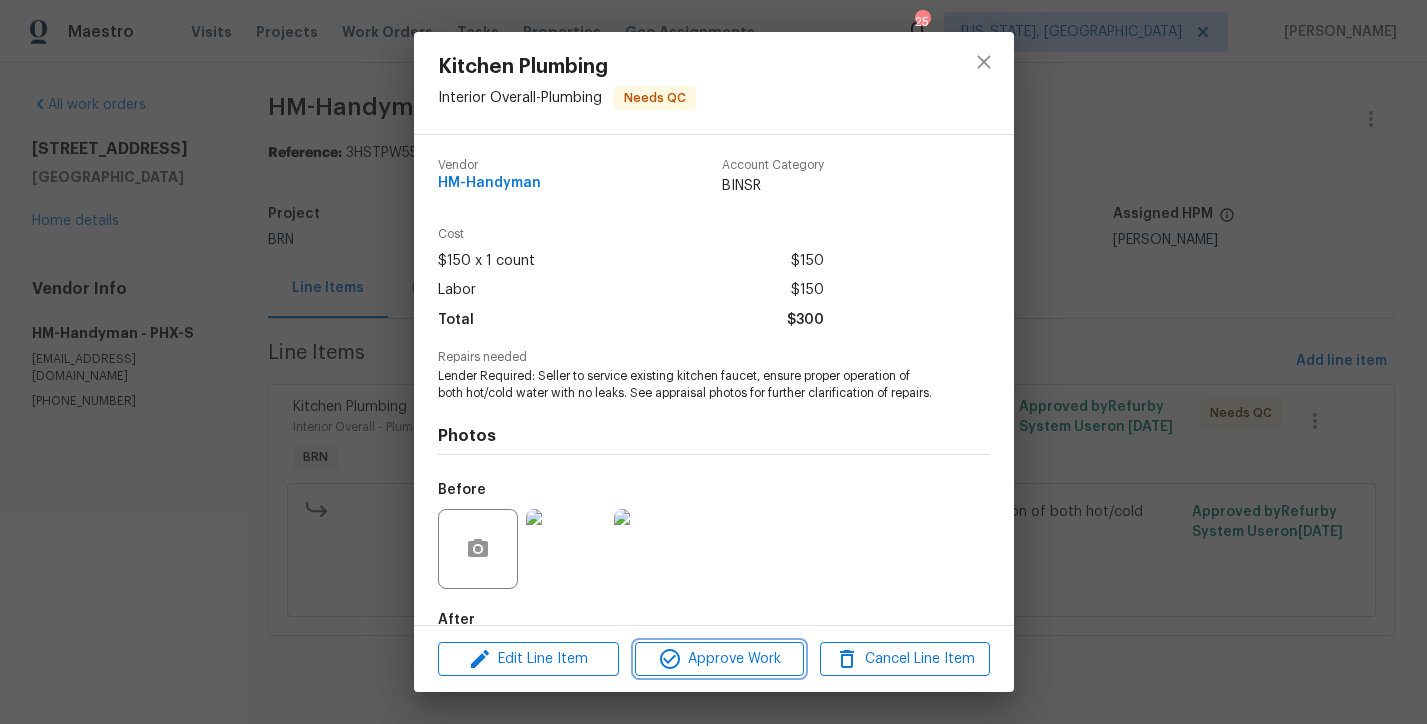click on "Approve Work" at bounding box center (719, 659) 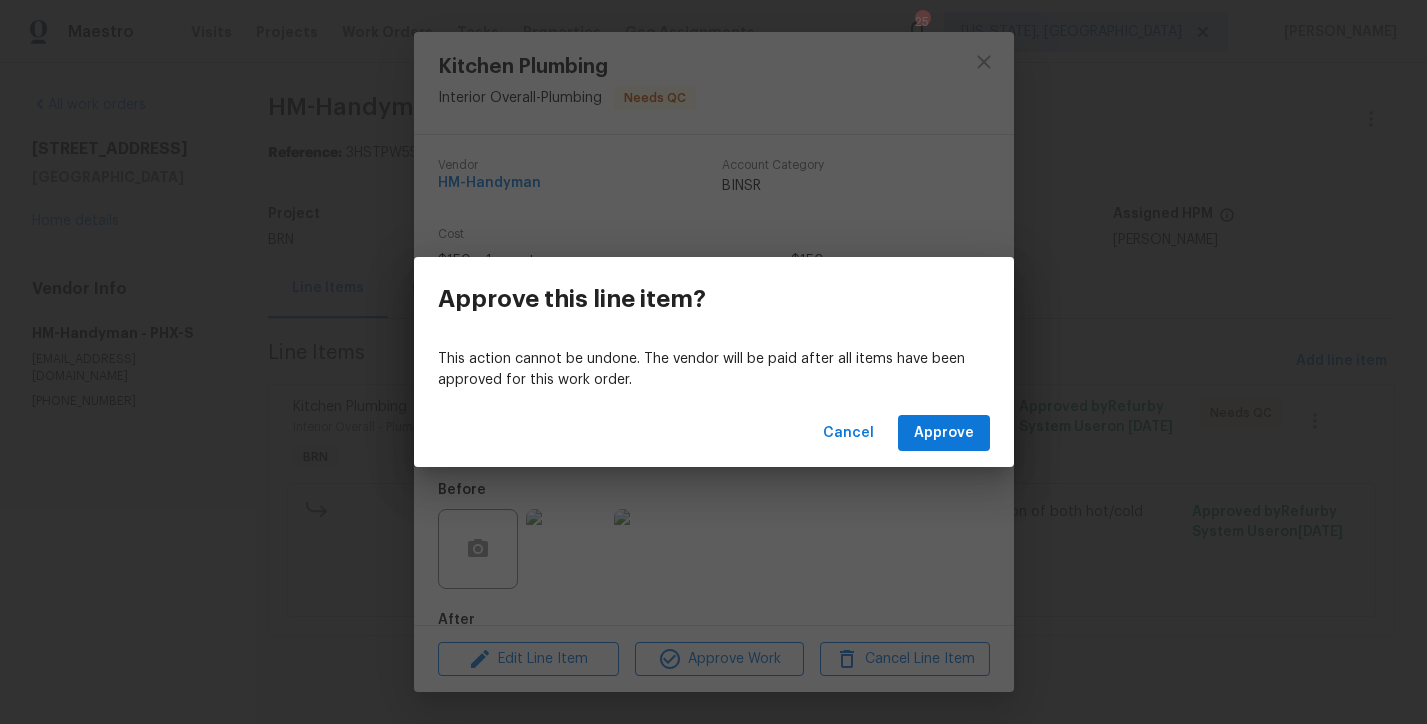 click on "Cancel Approve" at bounding box center [714, 433] 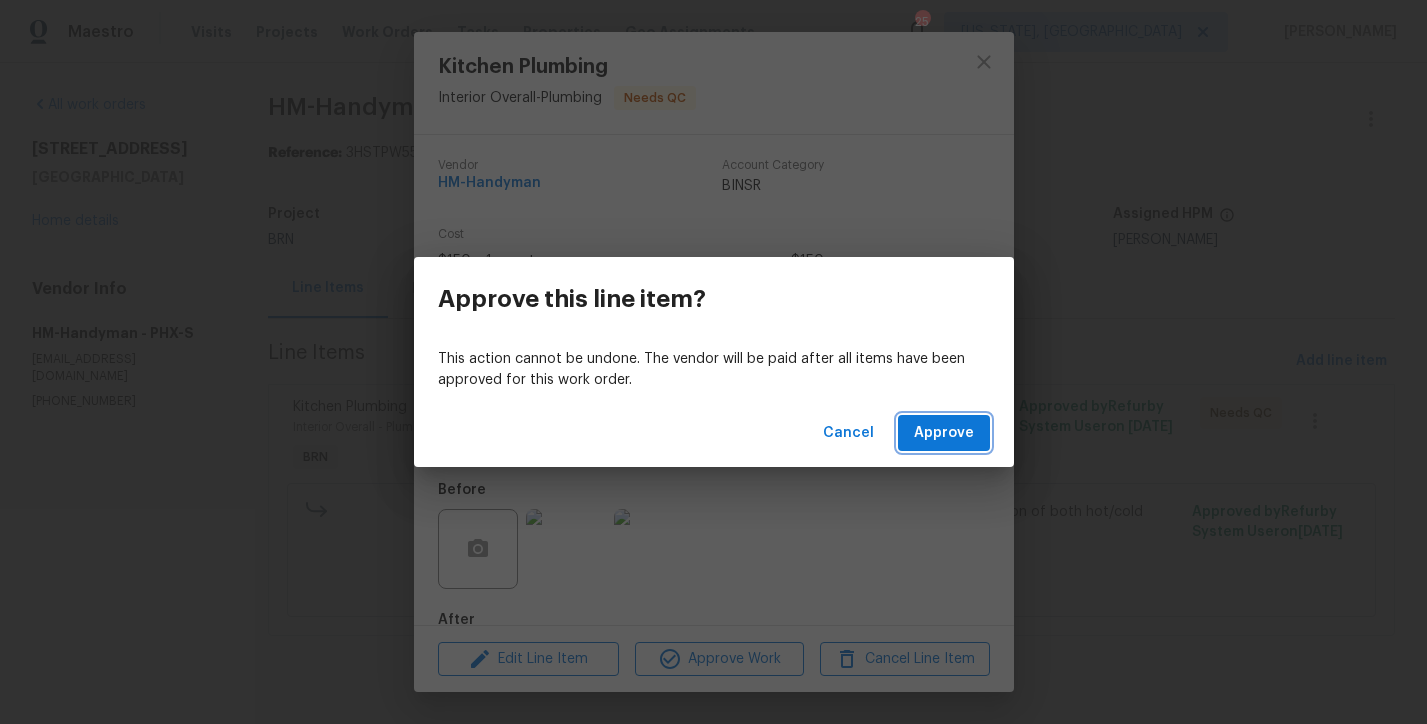 click on "Approve" at bounding box center (944, 433) 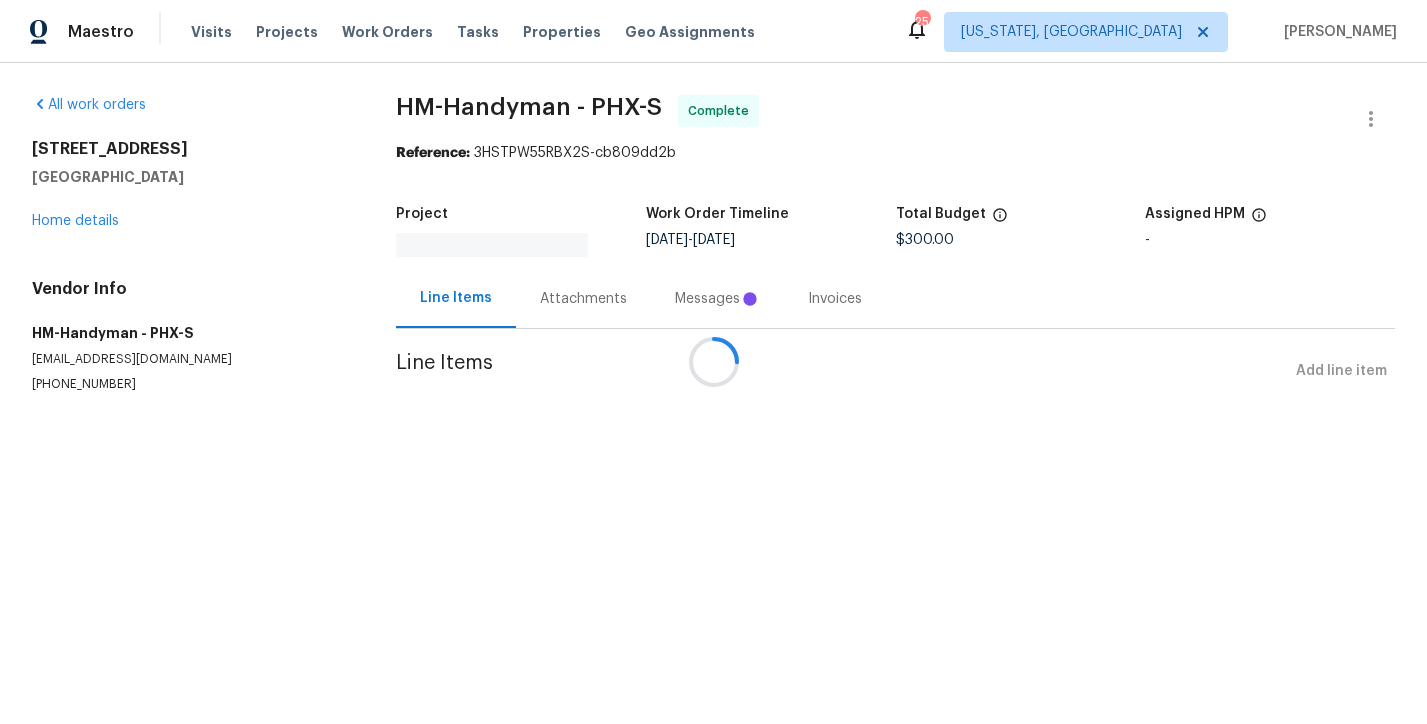 scroll, scrollTop: 0, scrollLeft: 0, axis: both 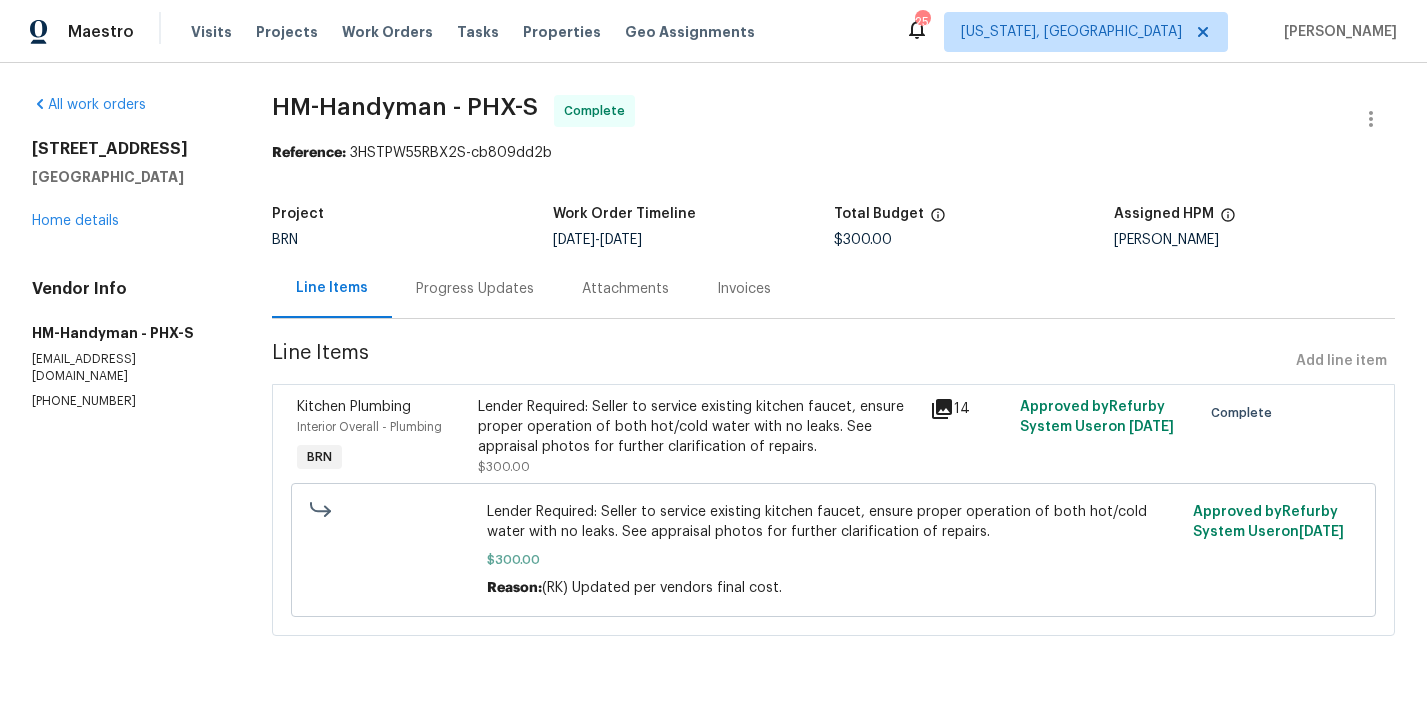 click on "Attachments" at bounding box center (625, 288) 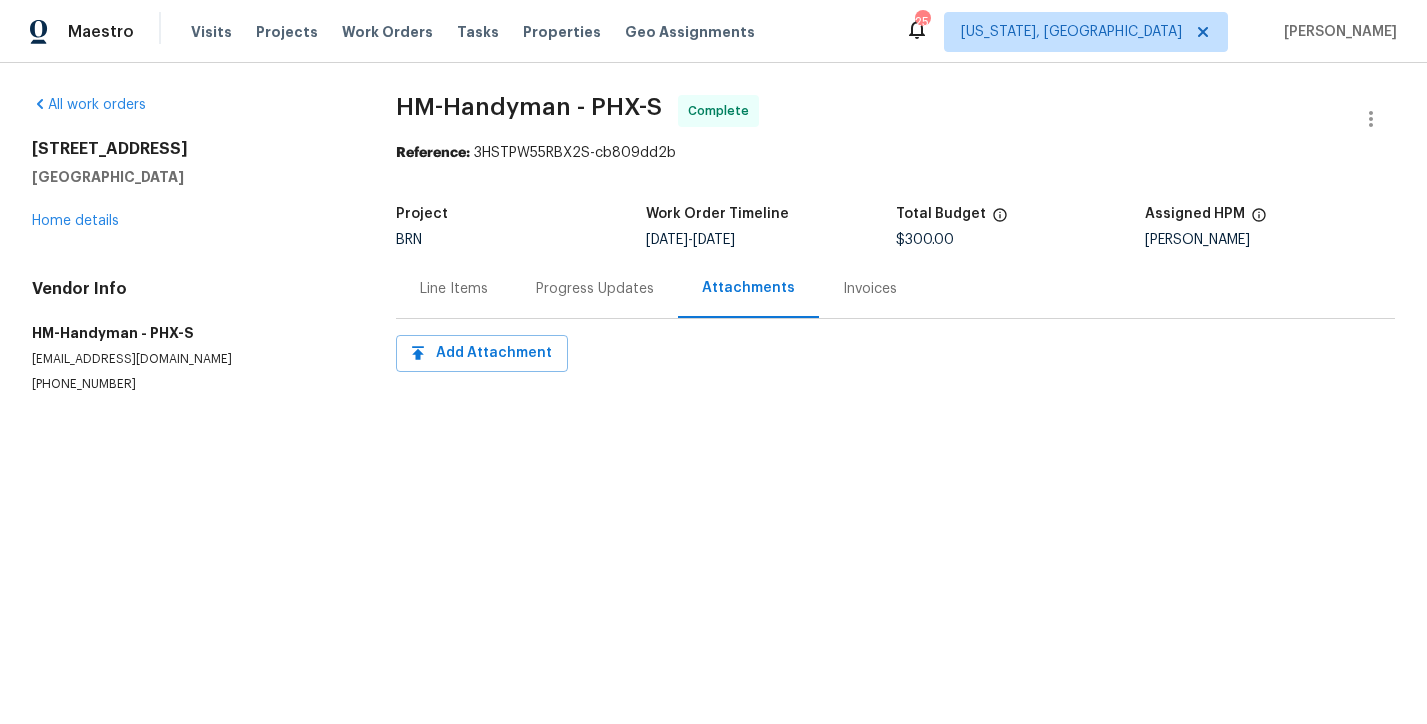 click on "Progress Updates" at bounding box center [595, 289] 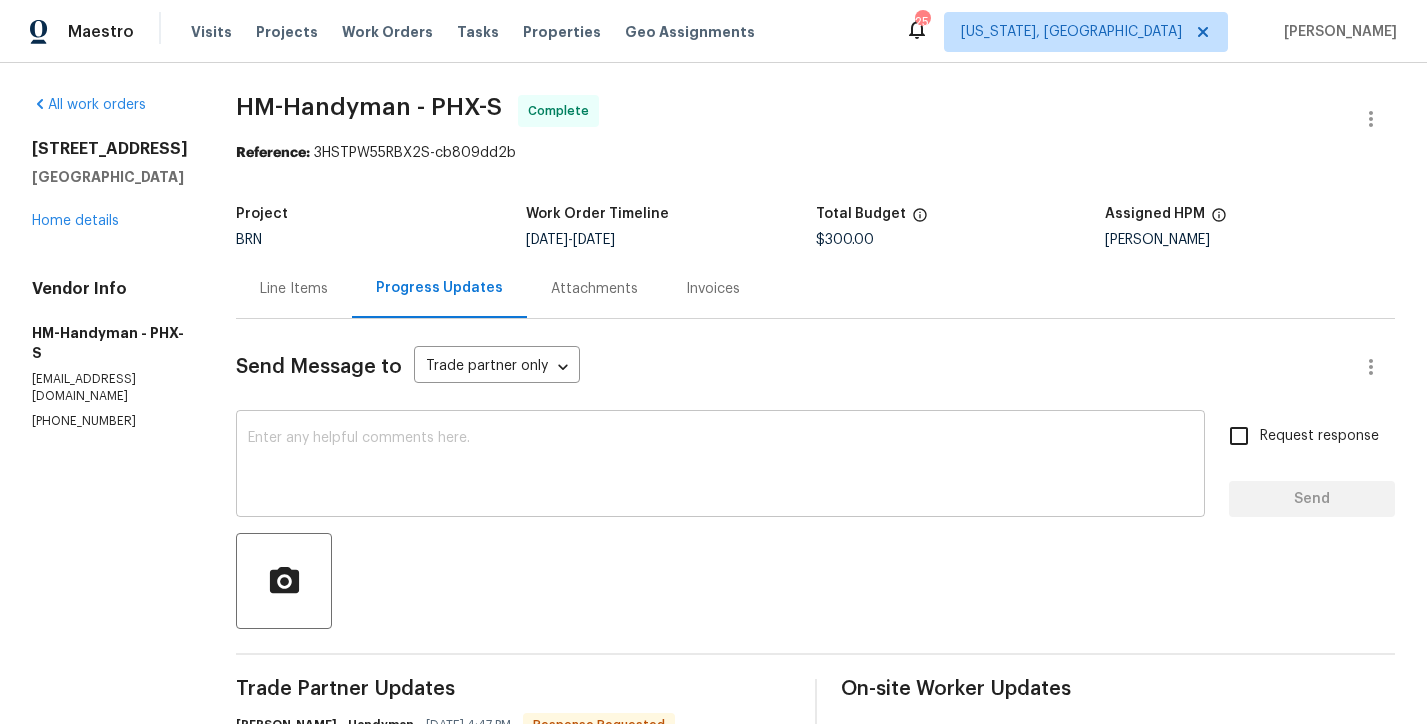 click at bounding box center [720, 466] 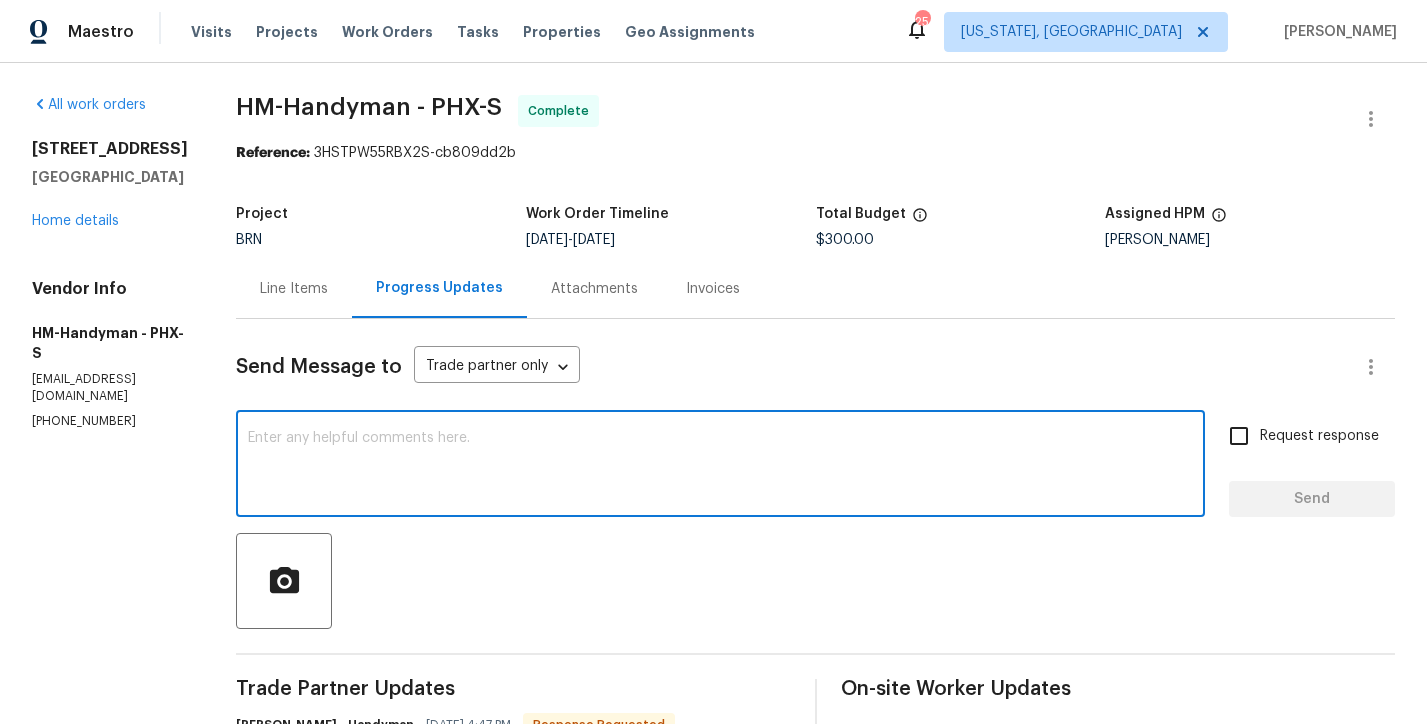 paste on "WO is approved. Please upload the invoice under the invoice section. Thanks!" 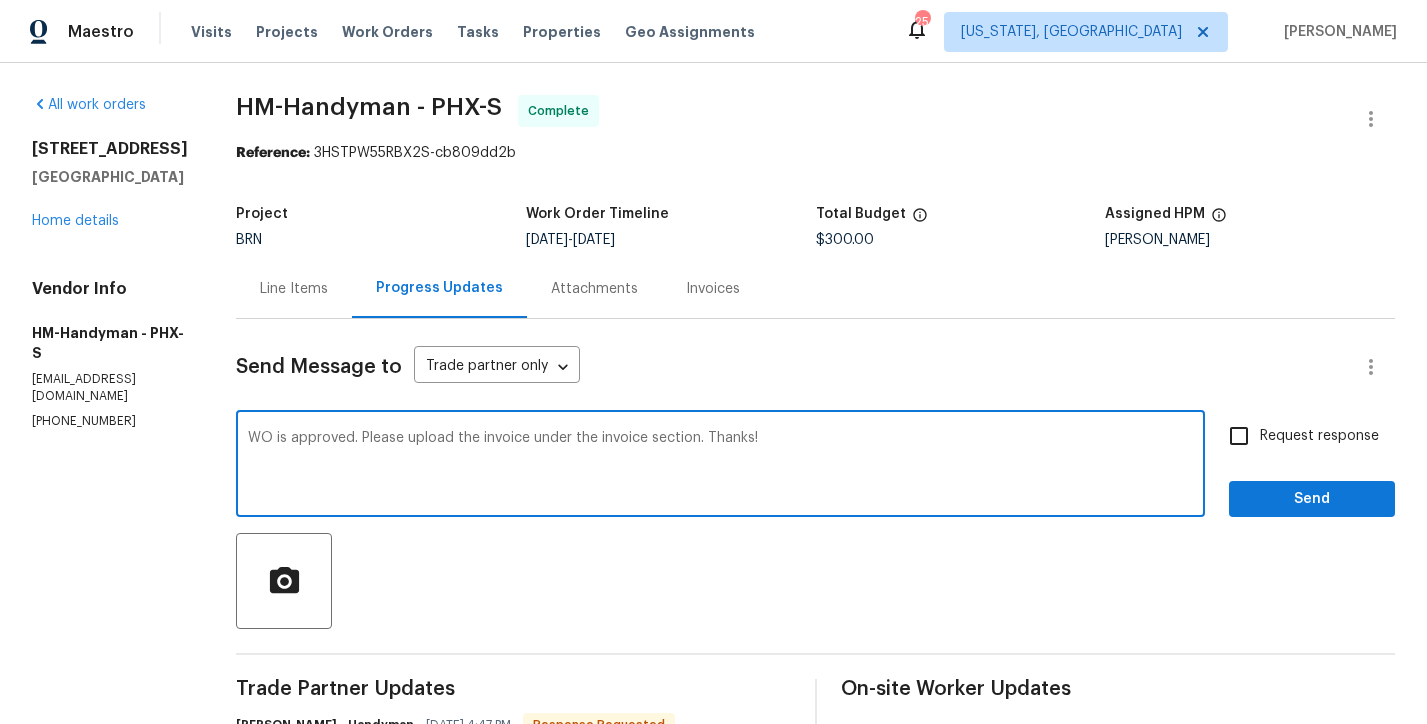 type on "WO is approved. Please upload the invoice under the invoice section. Thanks!" 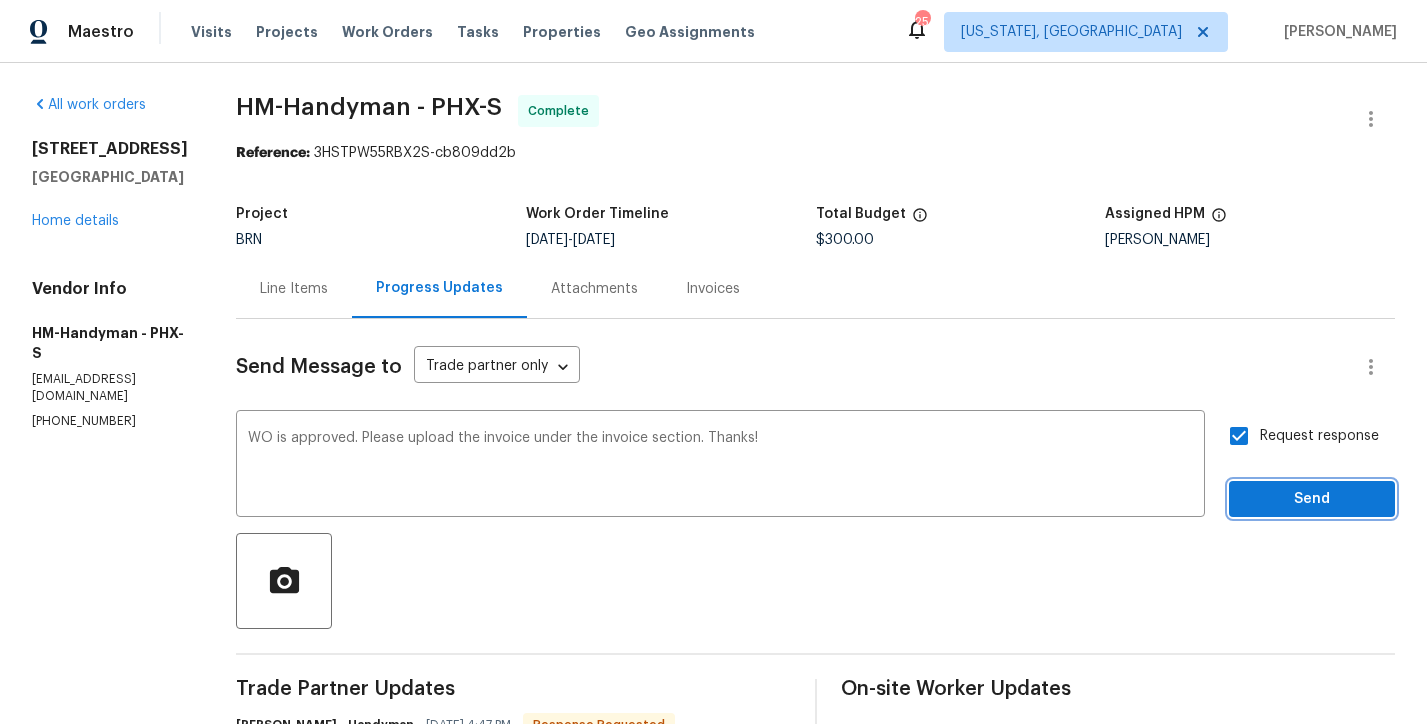 click on "Send" at bounding box center (1312, 499) 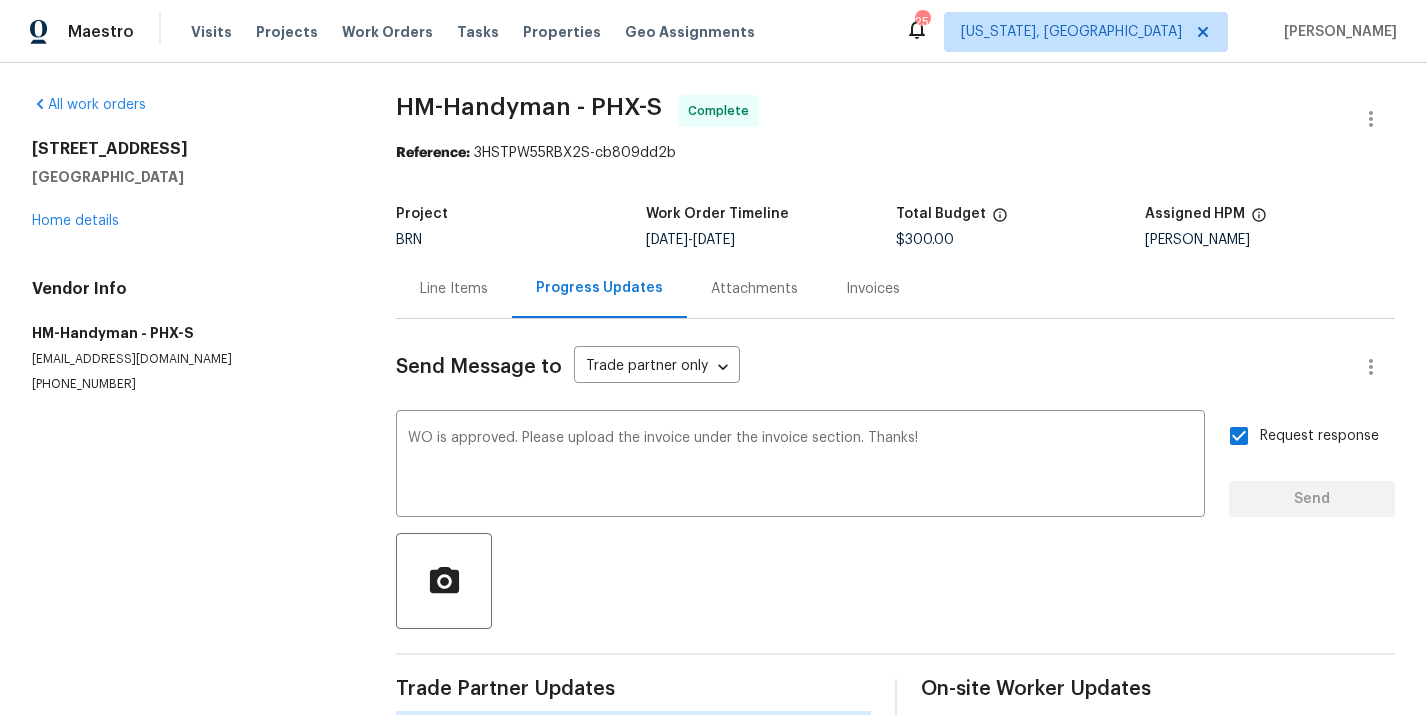 type 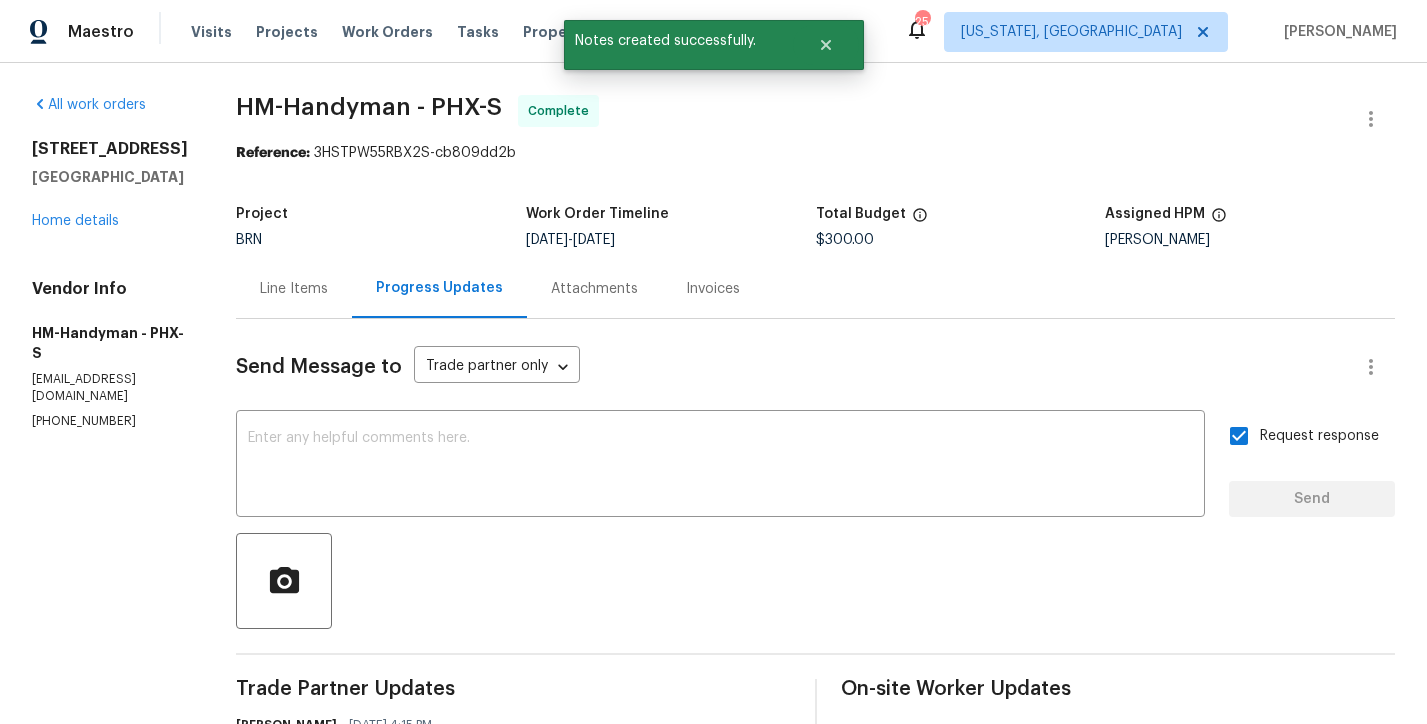 click on "Invoices" at bounding box center (713, 288) 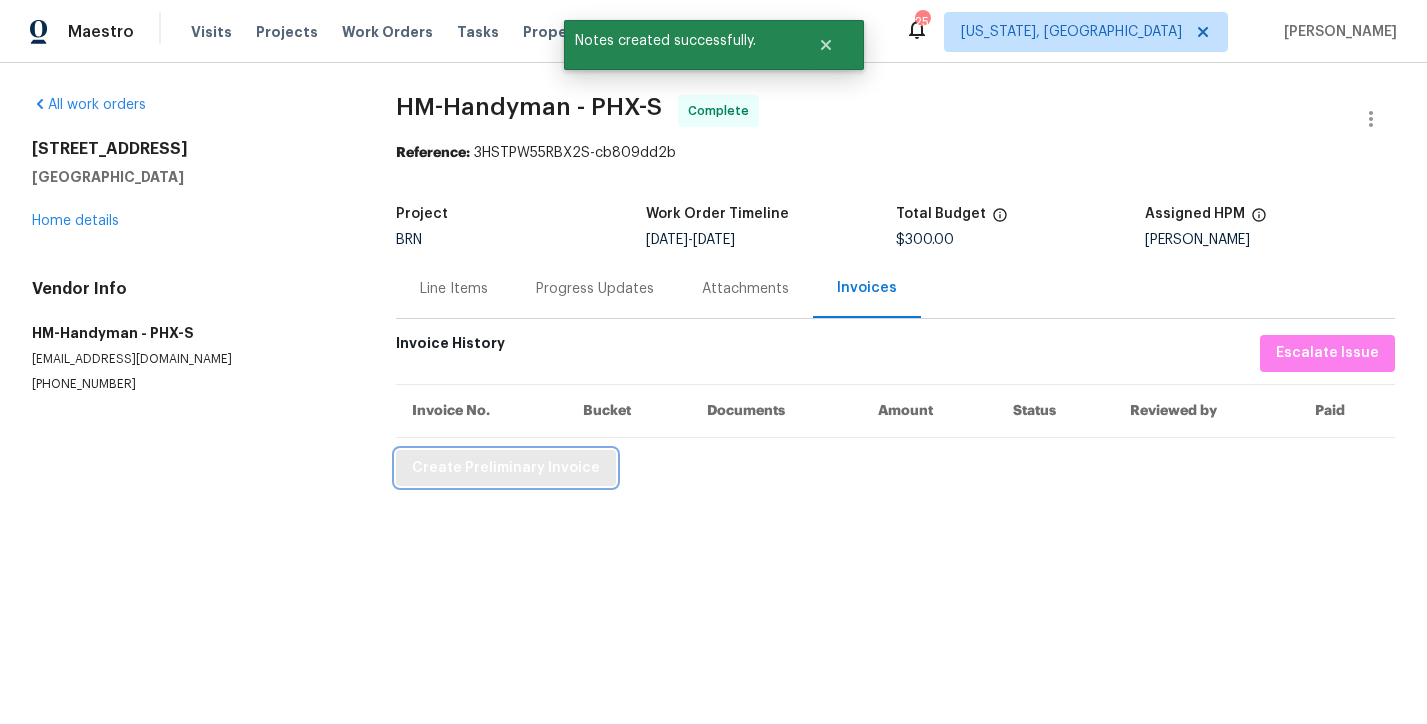 click on "Create Preliminary Invoice" at bounding box center (506, 468) 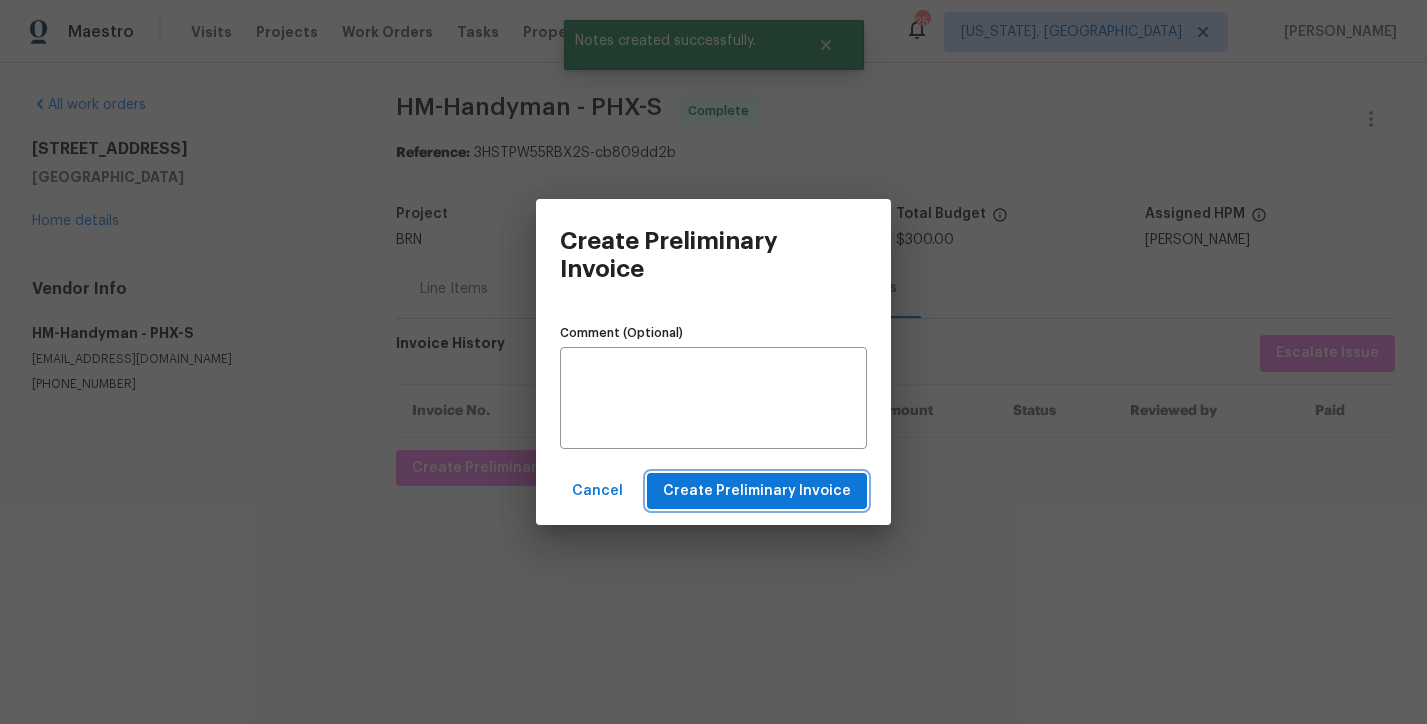 click on "Create Preliminary Invoice" at bounding box center [757, 491] 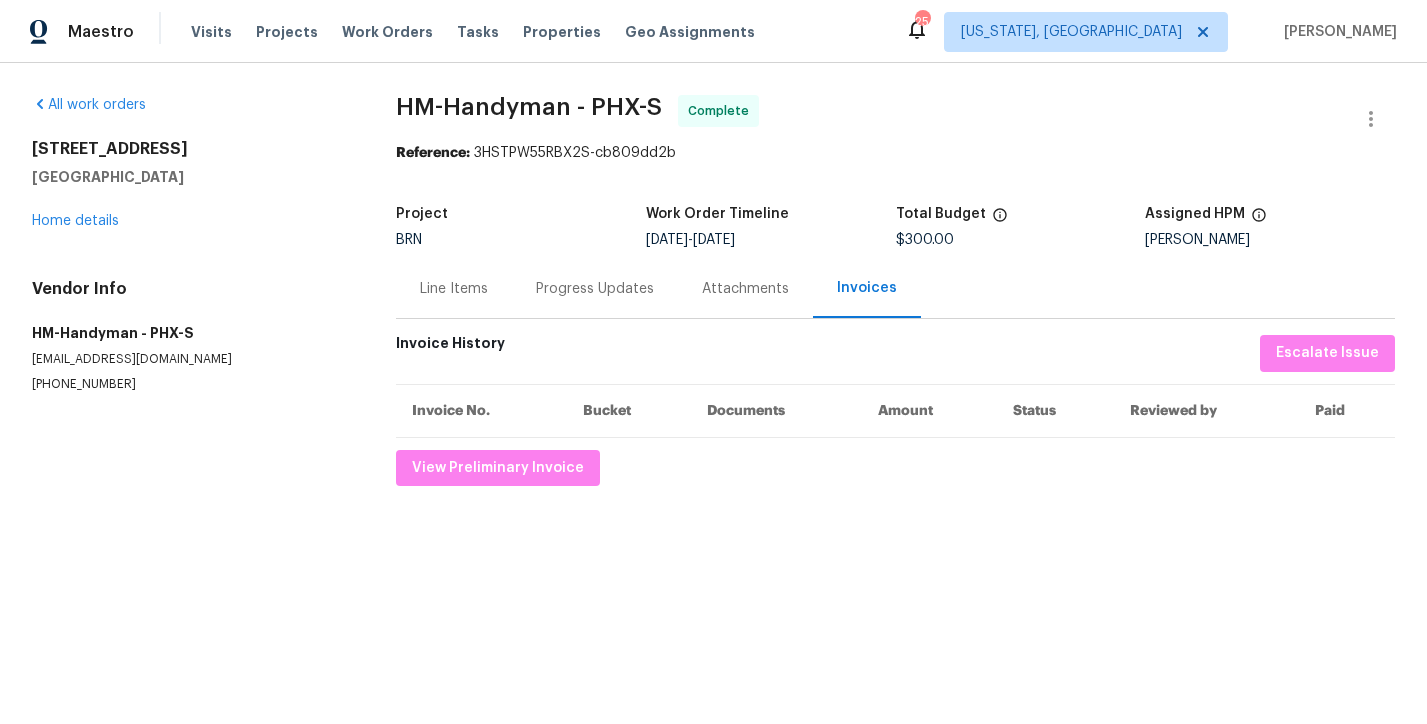 click on "Line Items" at bounding box center [454, 289] 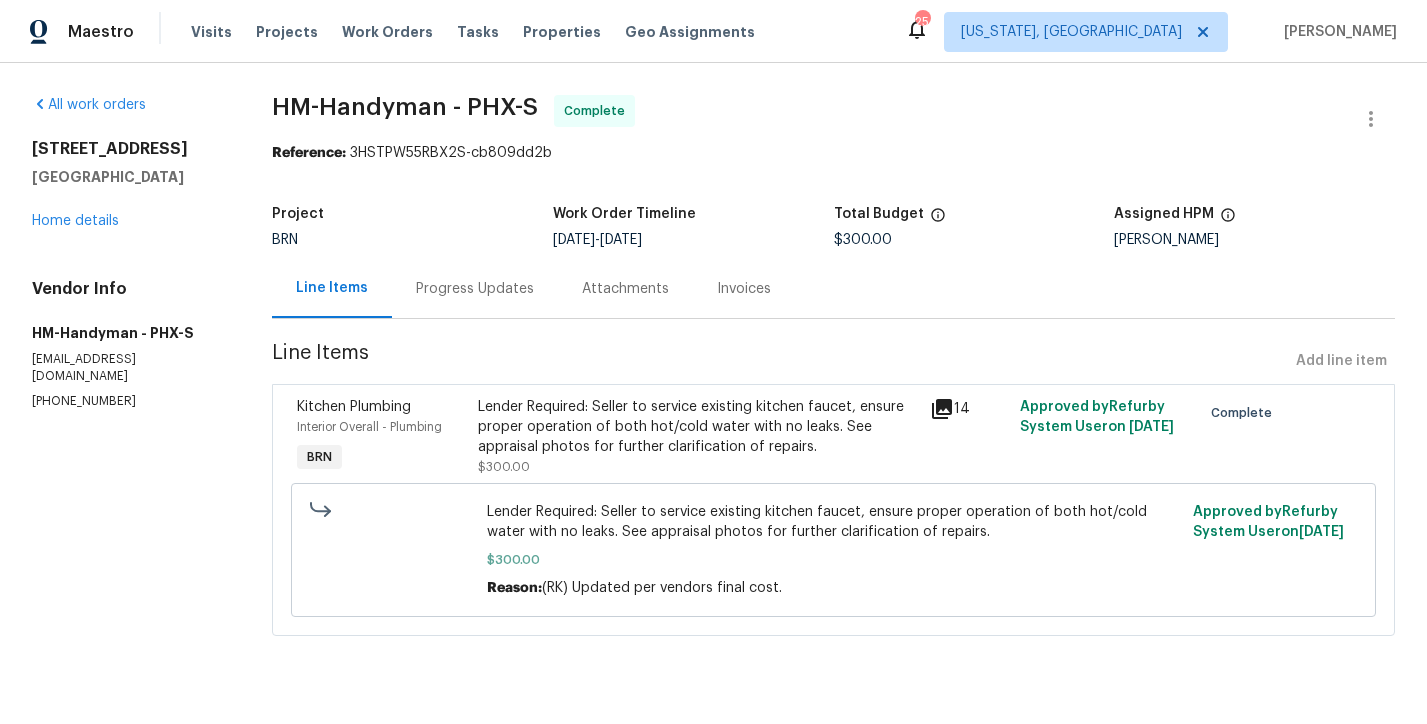 click on "Lender Required: Seller to service existing kitchen faucet, ensure proper operation of both hot/cold water with no leaks. See appraisal photos for further clarification of repairs." at bounding box center [698, 427] 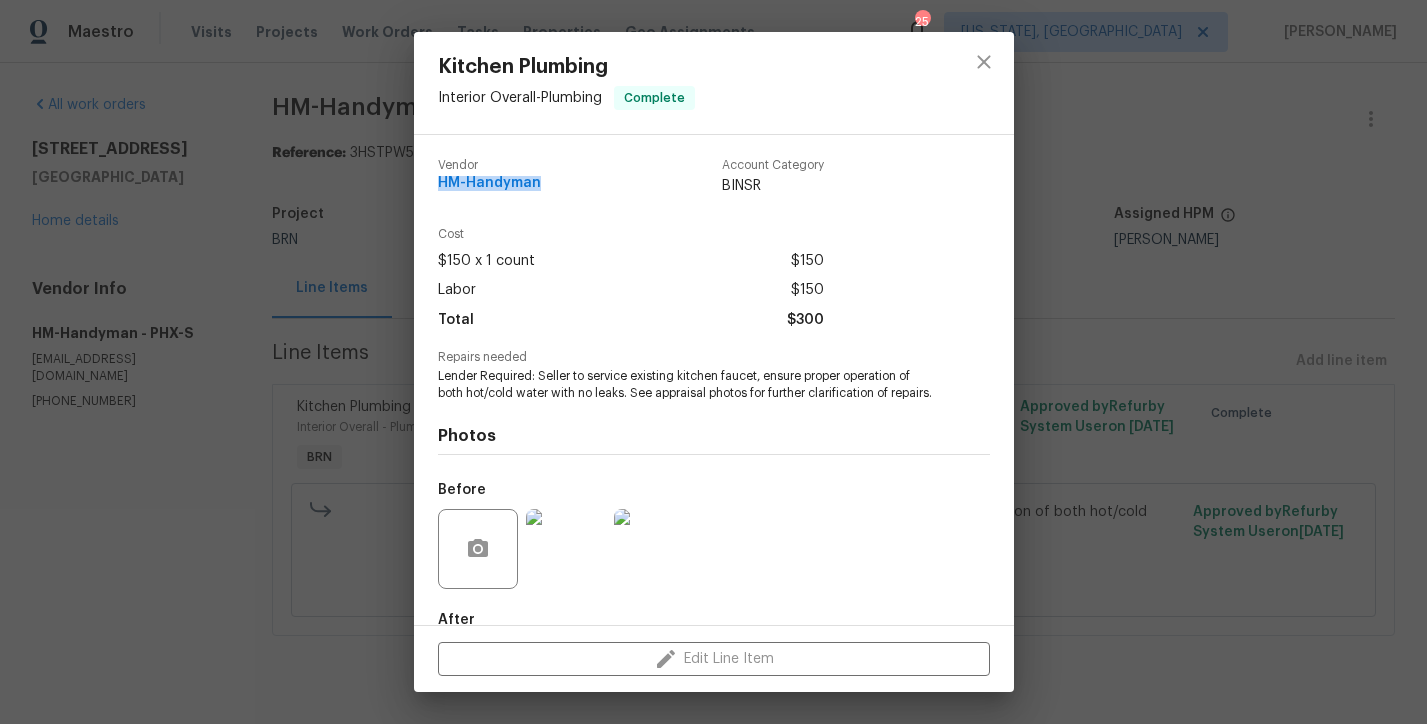 drag, startPoint x: 543, startPoint y: 184, endPoint x: 437, endPoint y: 184, distance: 106 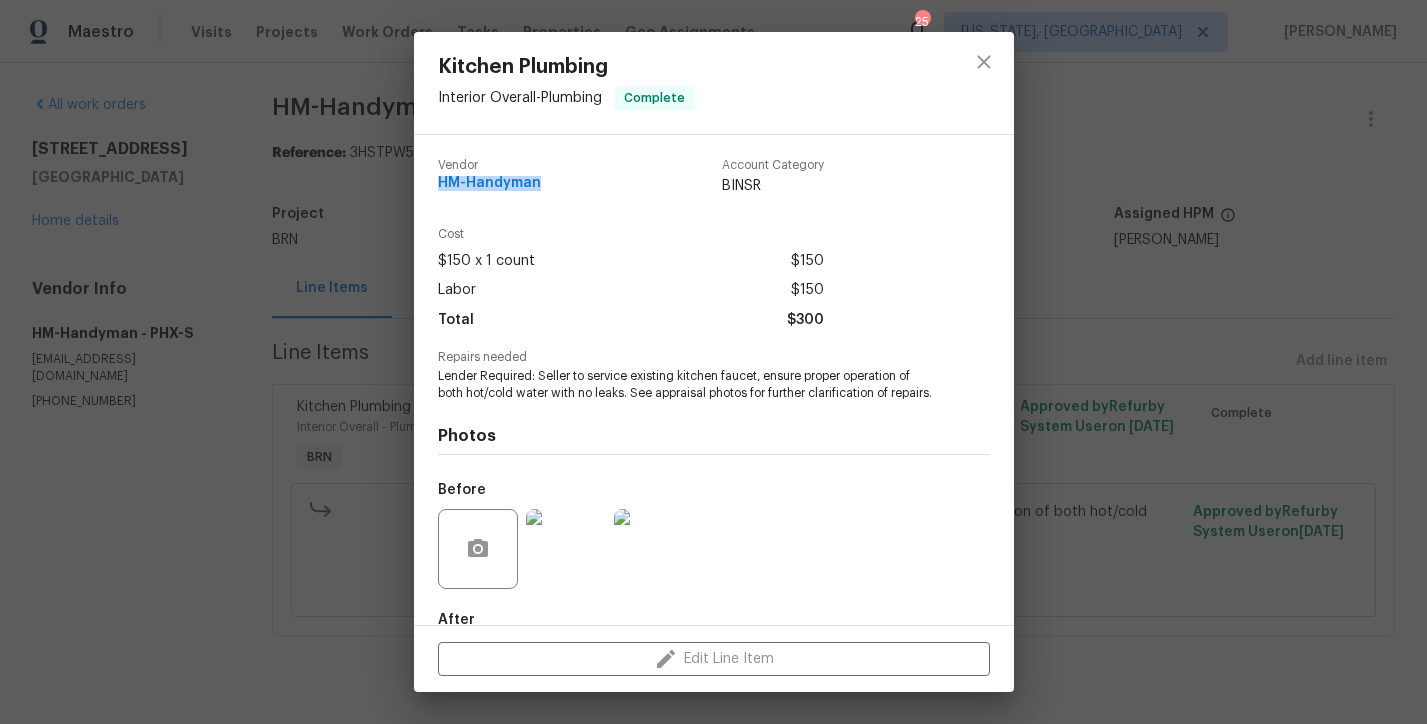 click on "Lender Required: Seller to service existing kitchen faucet, ensure proper operation of both hot/cold water with no leaks. See appraisal photos for further clarification of repairs." at bounding box center [686, 385] 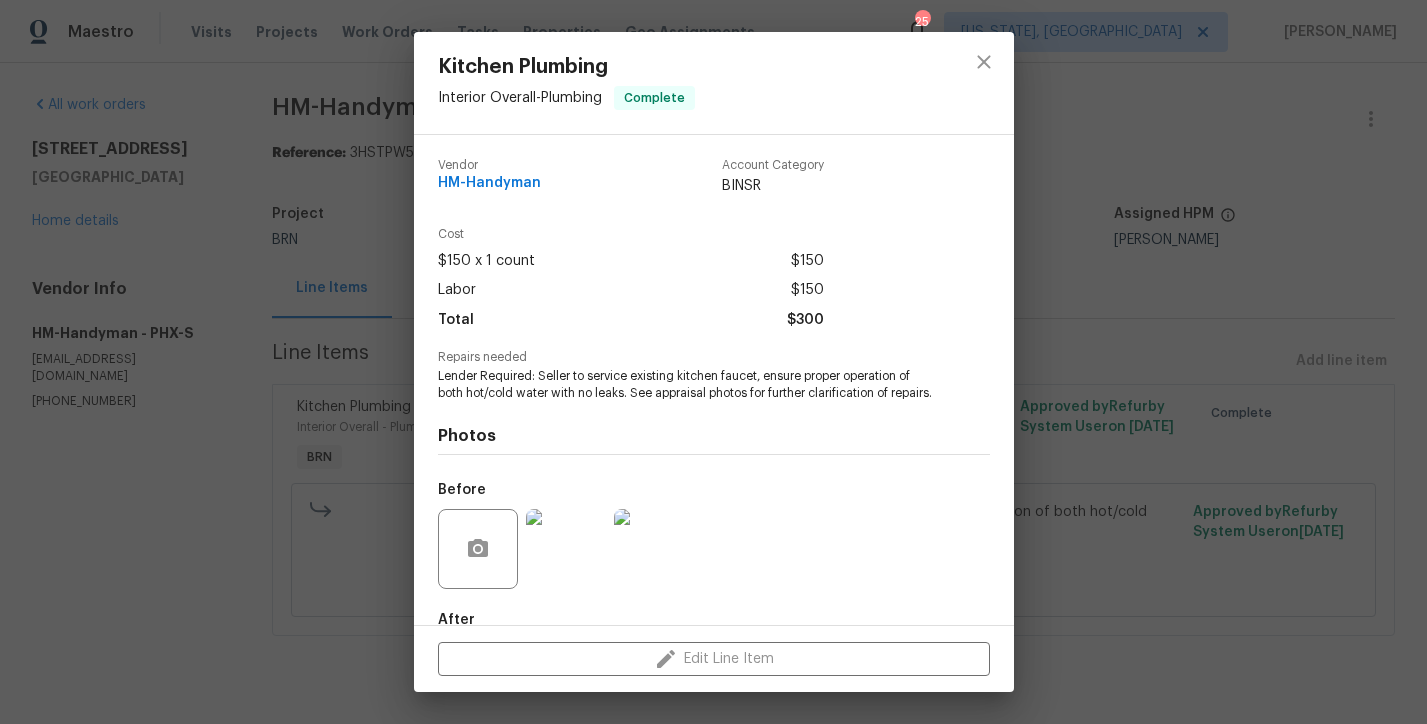 click on "Lender Required: Seller to service existing kitchen faucet, ensure proper operation of both hot/cold water with no leaks. See appraisal photos for further clarification of repairs." at bounding box center (686, 385) 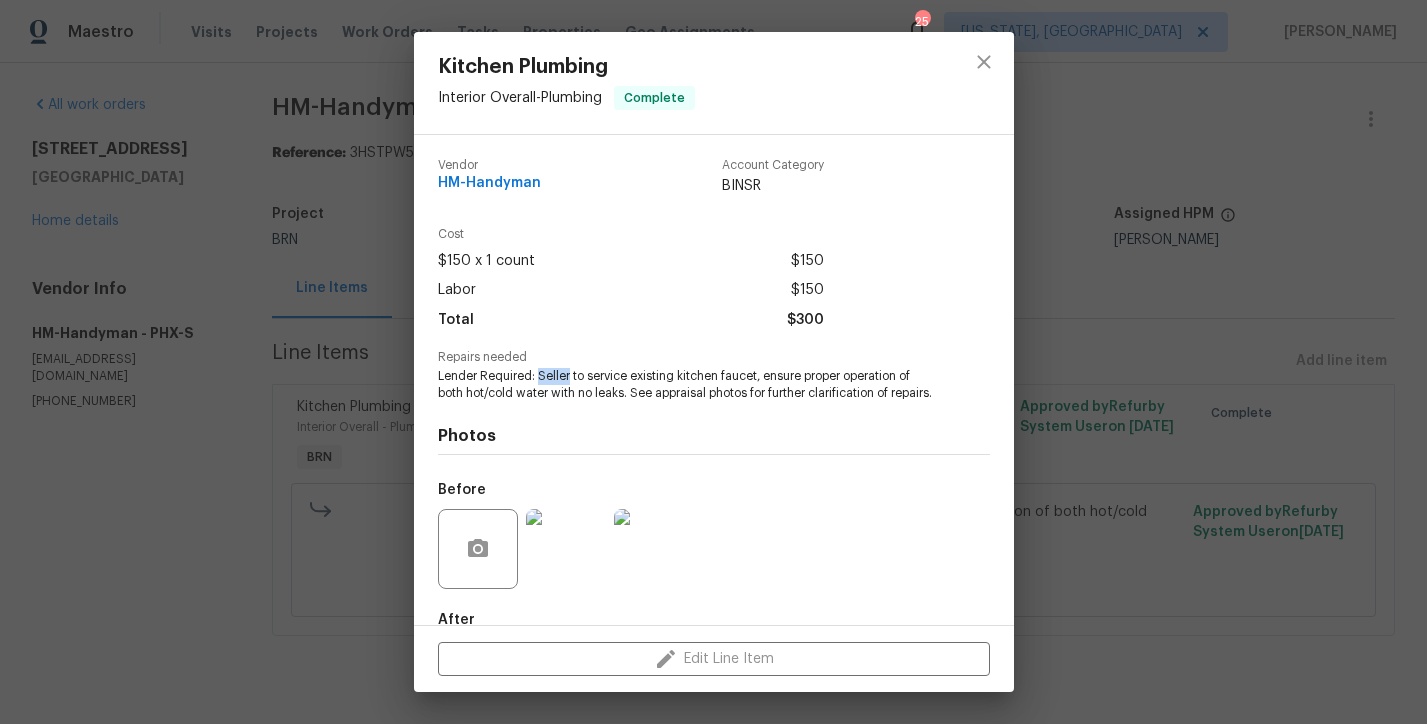 click on "Lender Required: Seller to service existing kitchen faucet, ensure proper operation of both hot/cold water with no leaks. See appraisal photos for further clarification of repairs." at bounding box center (686, 385) 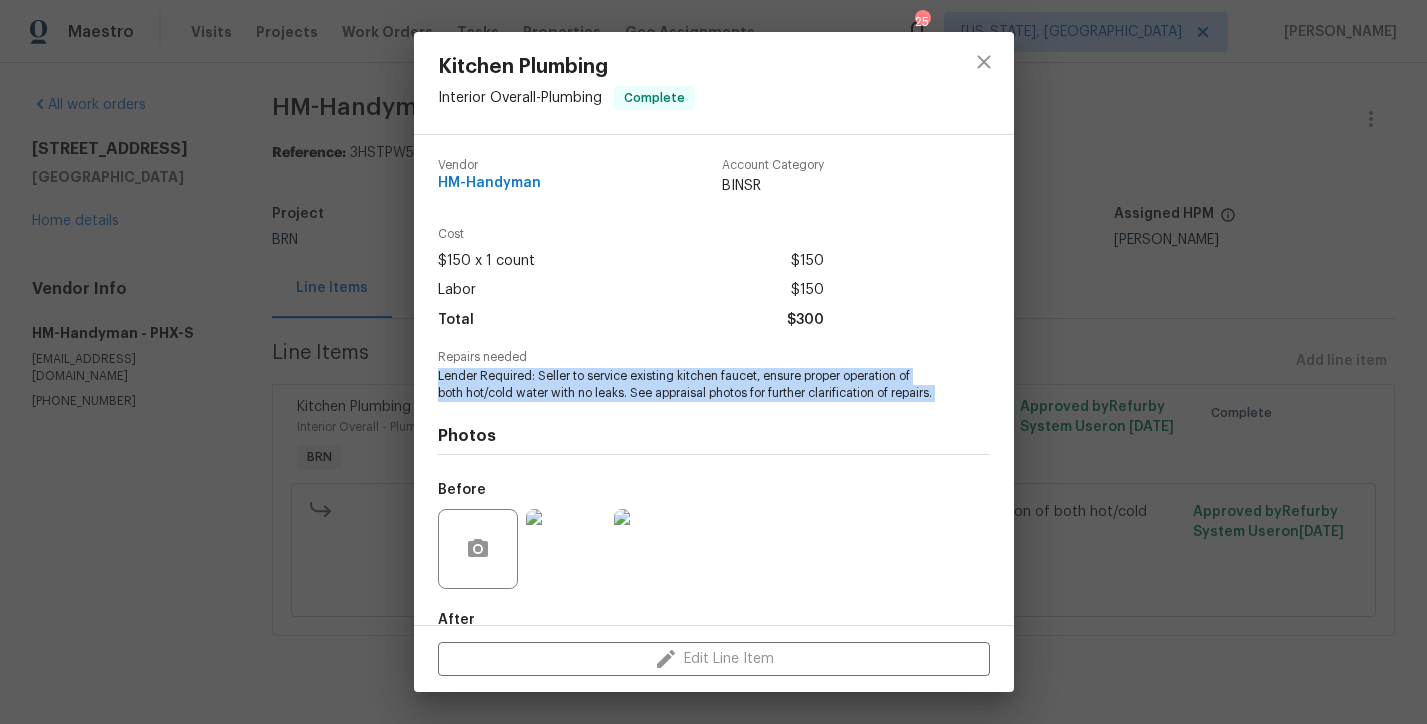 copy on "Lender Required: Seller to service existing kitchen faucet, ensure proper operation of both hot/cold water with no leaks. See appraisal photos for further clarification of repairs." 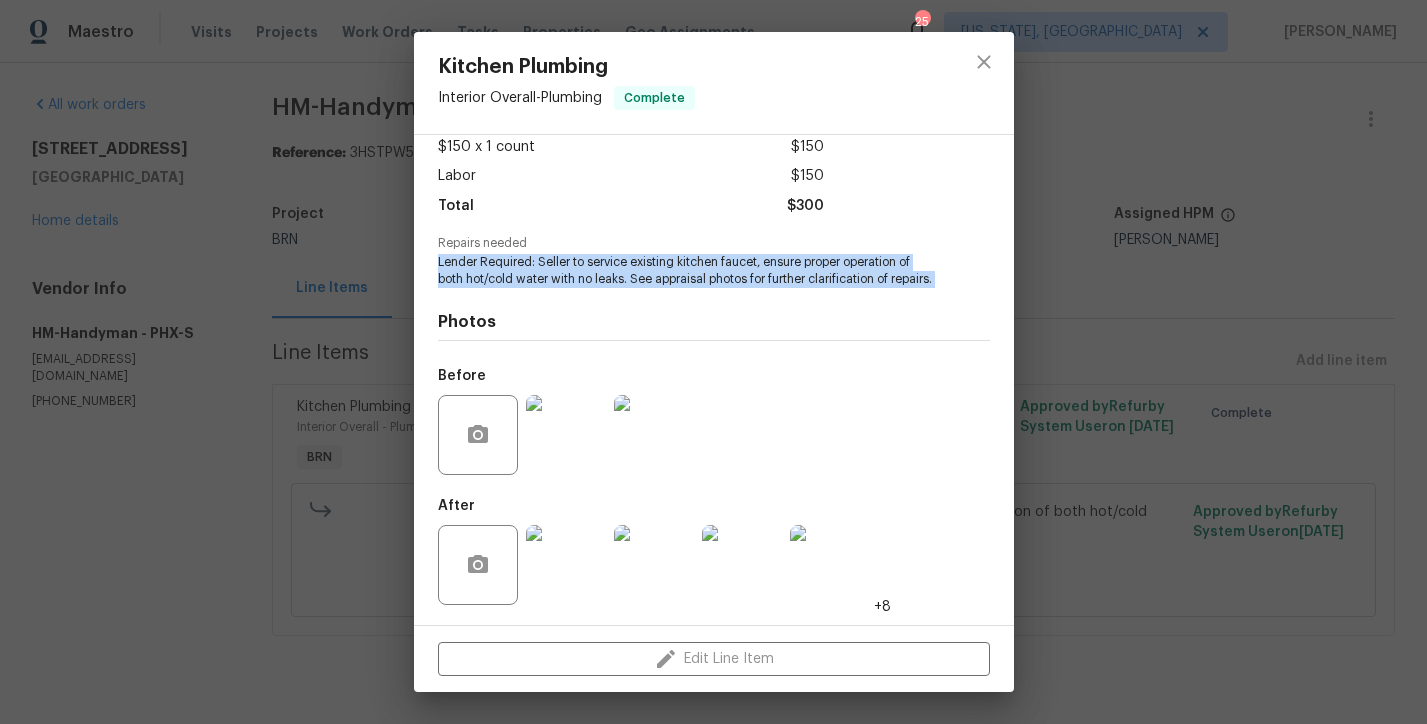 click at bounding box center [566, 435] 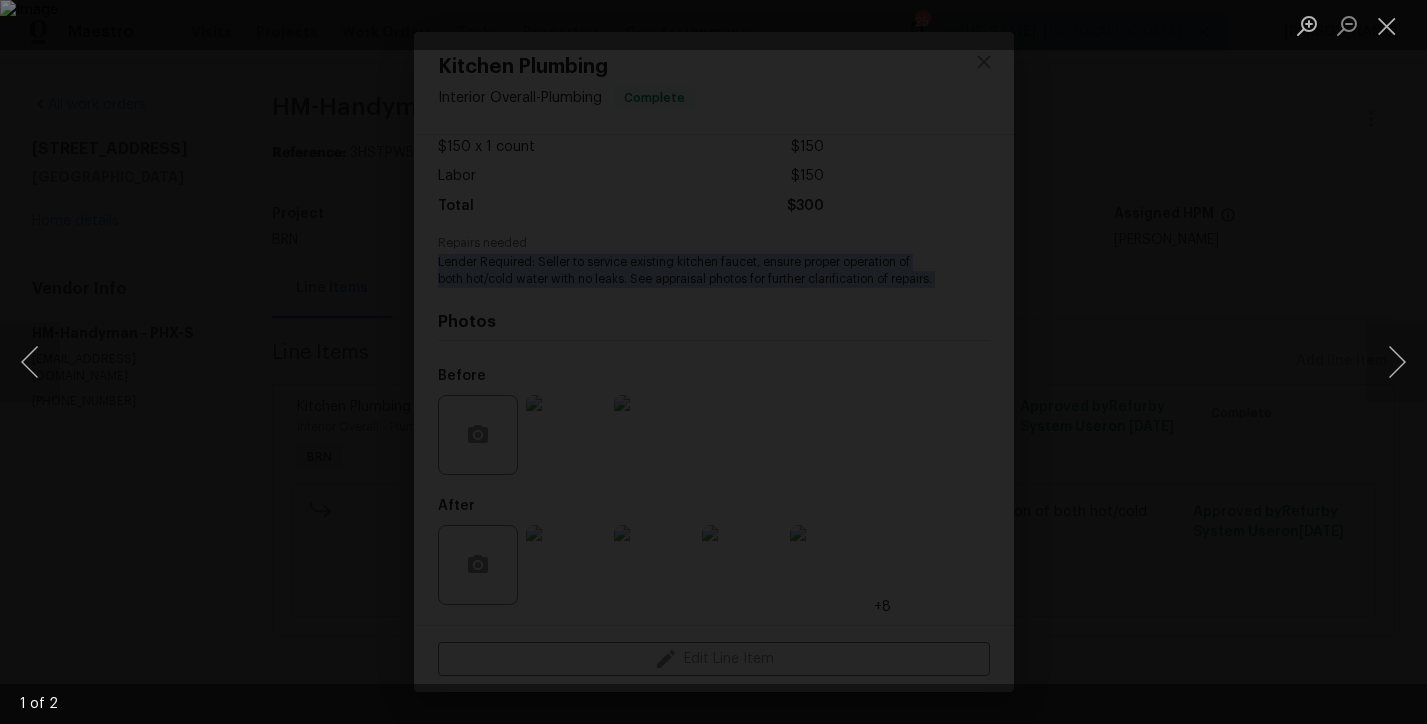 click at bounding box center [713, 362] 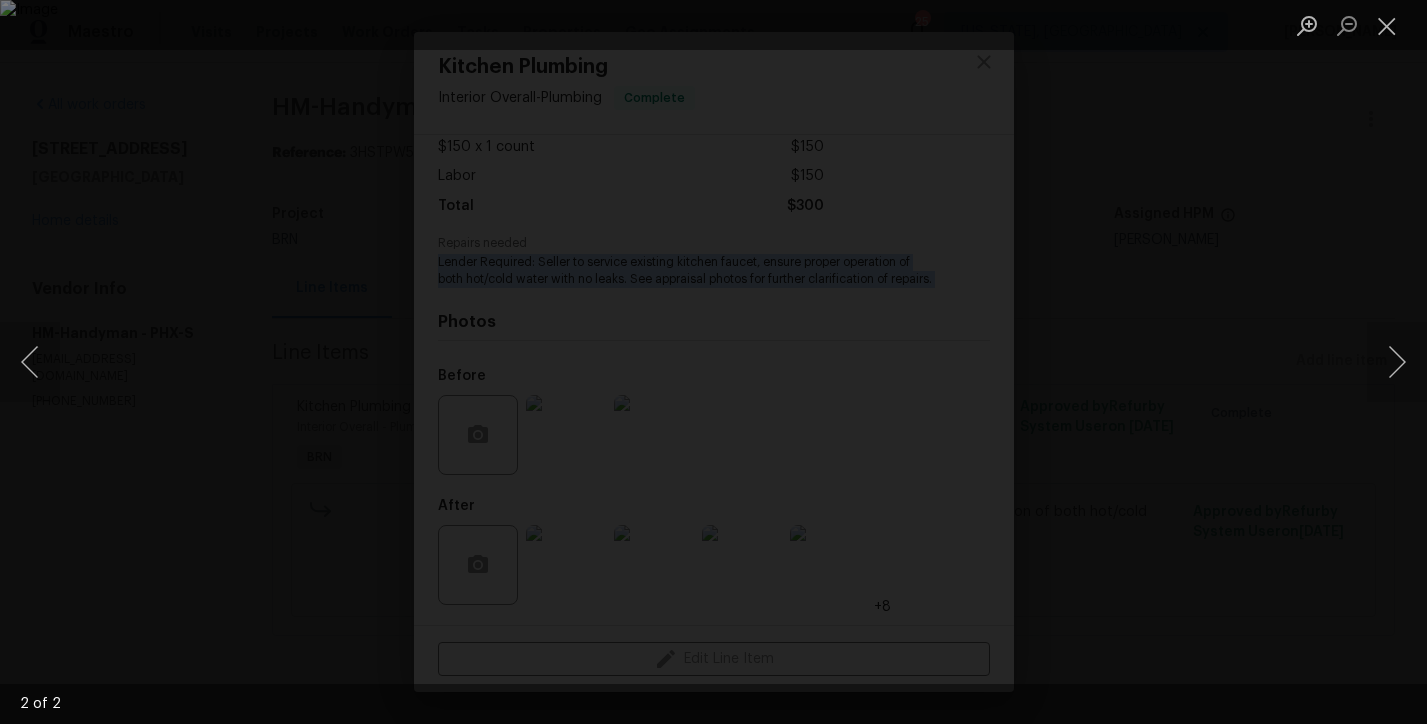 click at bounding box center [713, 362] 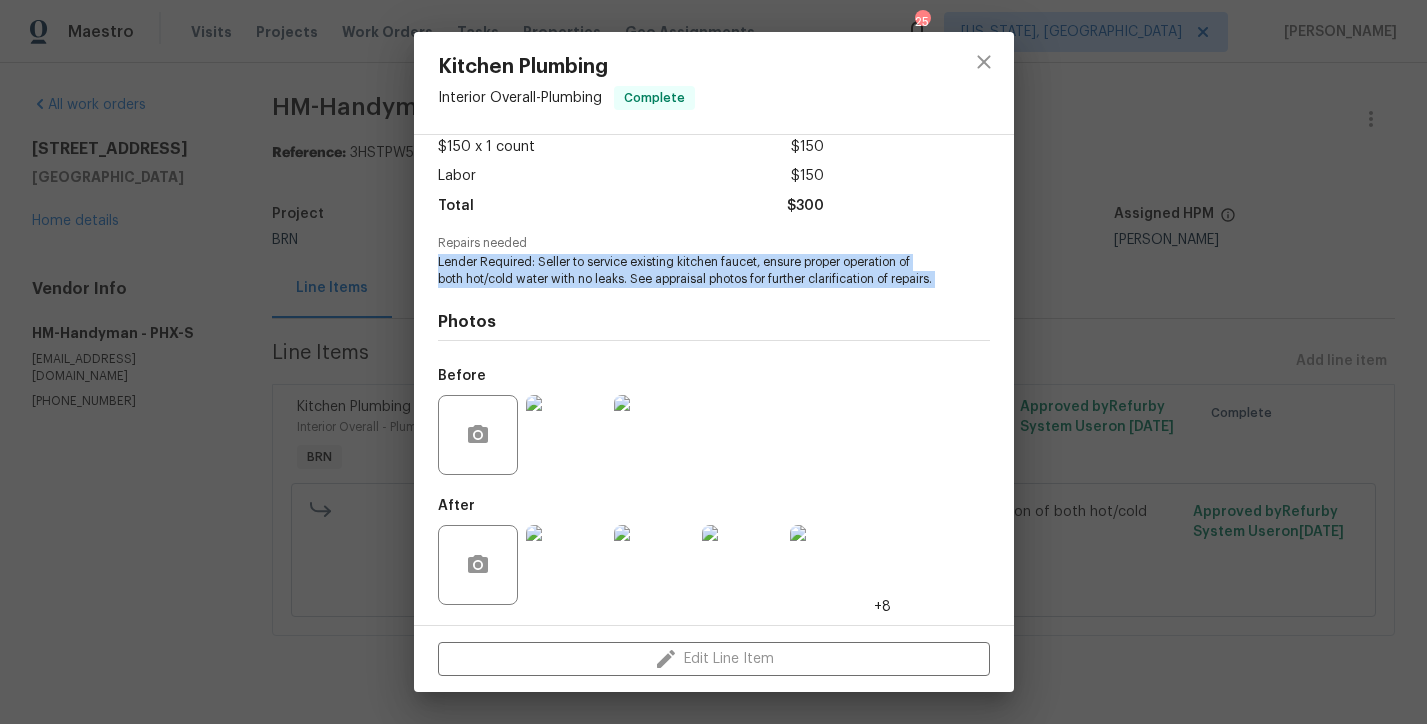 click at bounding box center [566, 565] 